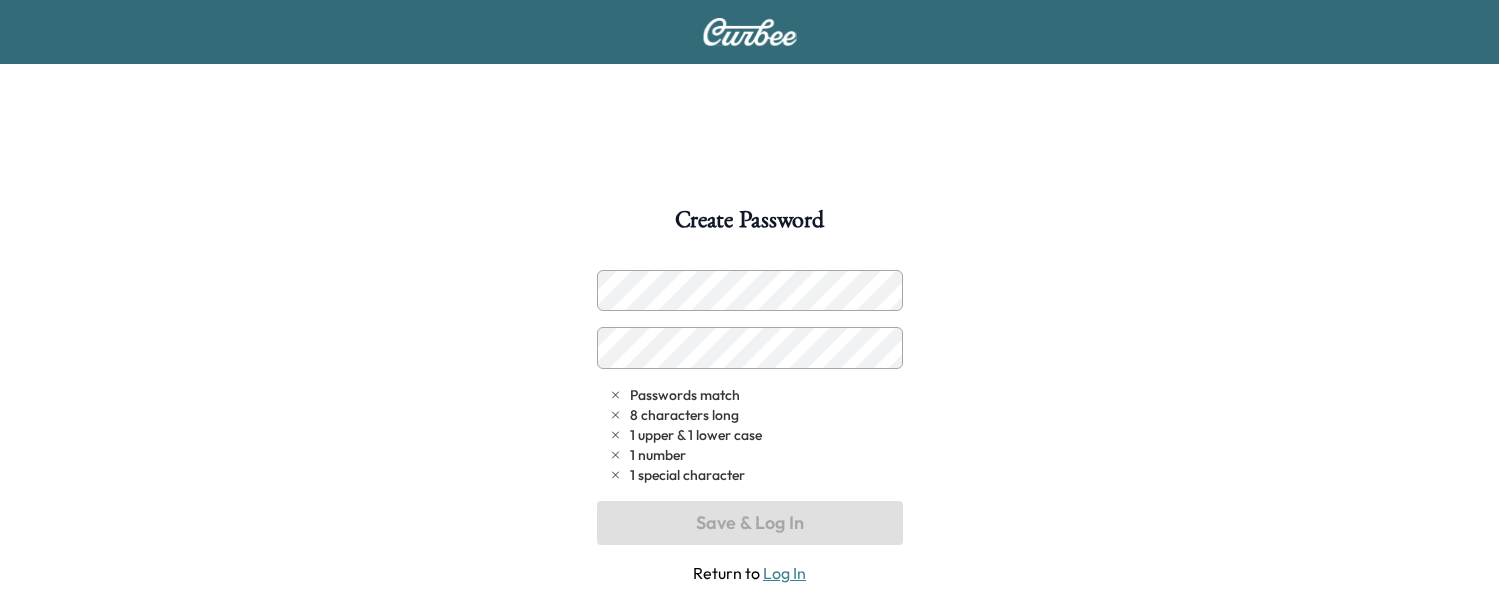 scroll, scrollTop: 0, scrollLeft: 0, axis: both 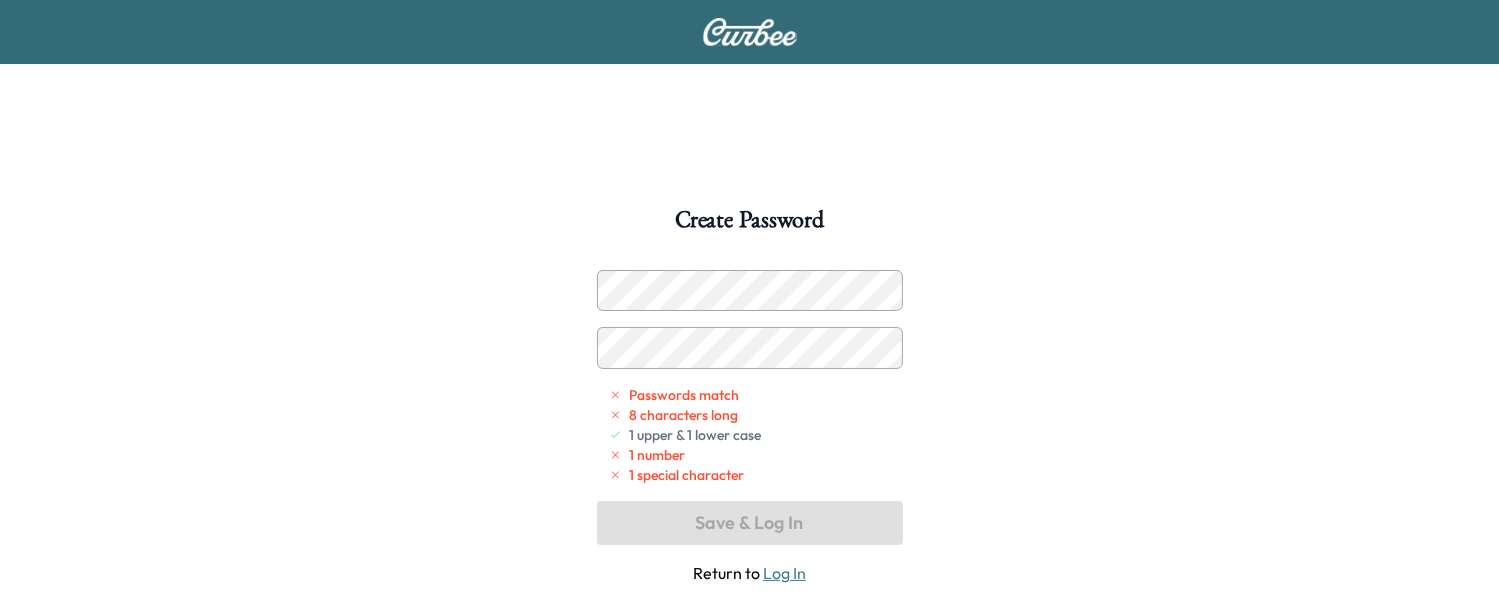 drag, startPoint x: 876, startPoint y: 288, endPoint x: 915, endPoint y: 183, distance: 112.00893 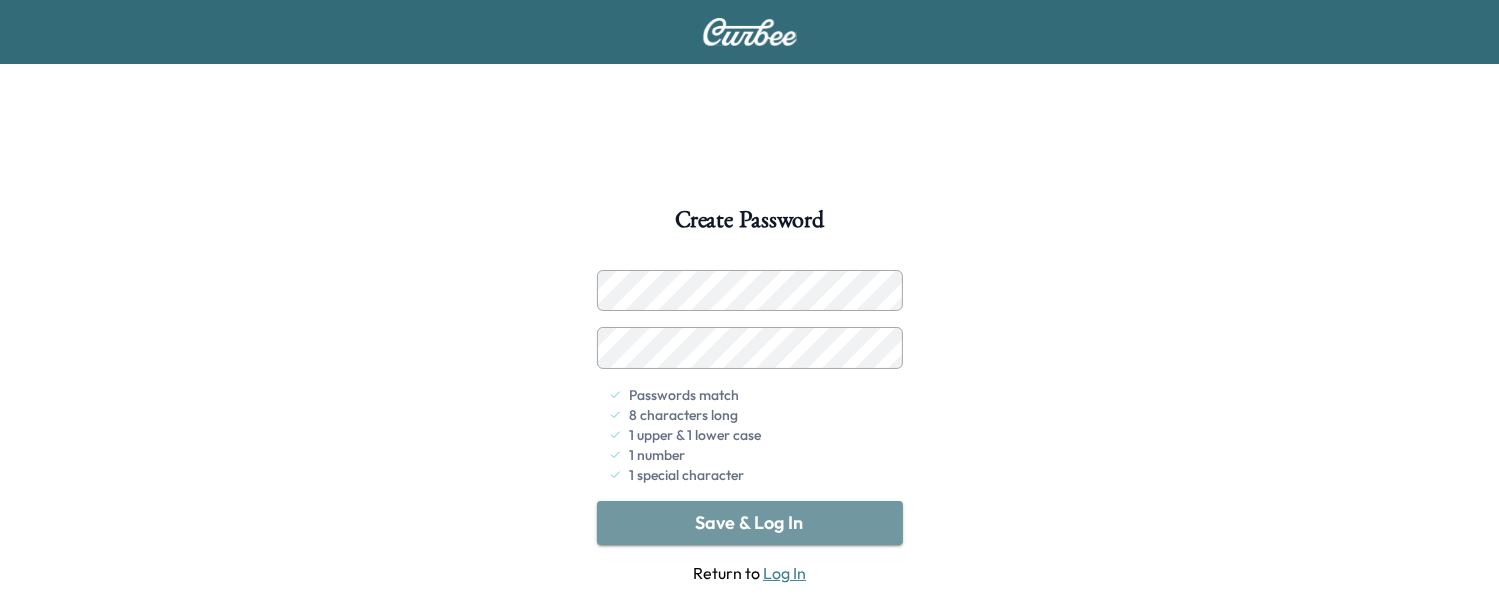 click on "Save & Log In" at bounding box center (750, 523) 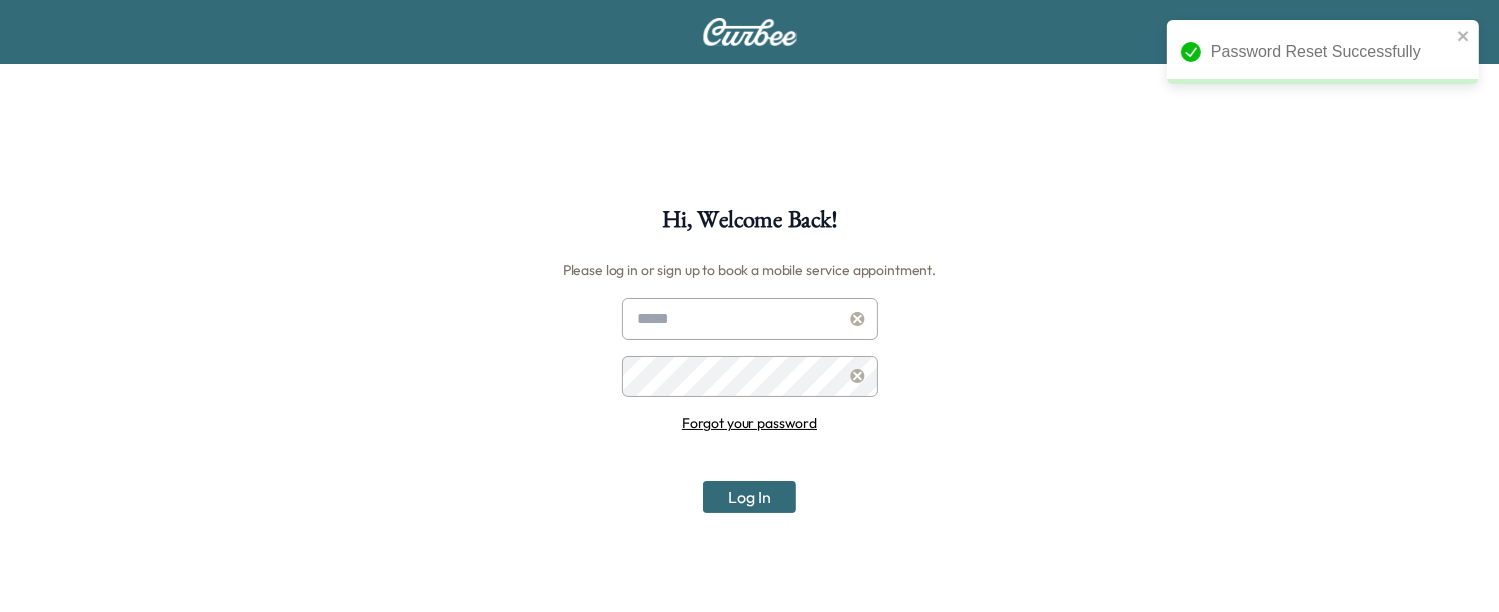 type on "**********" 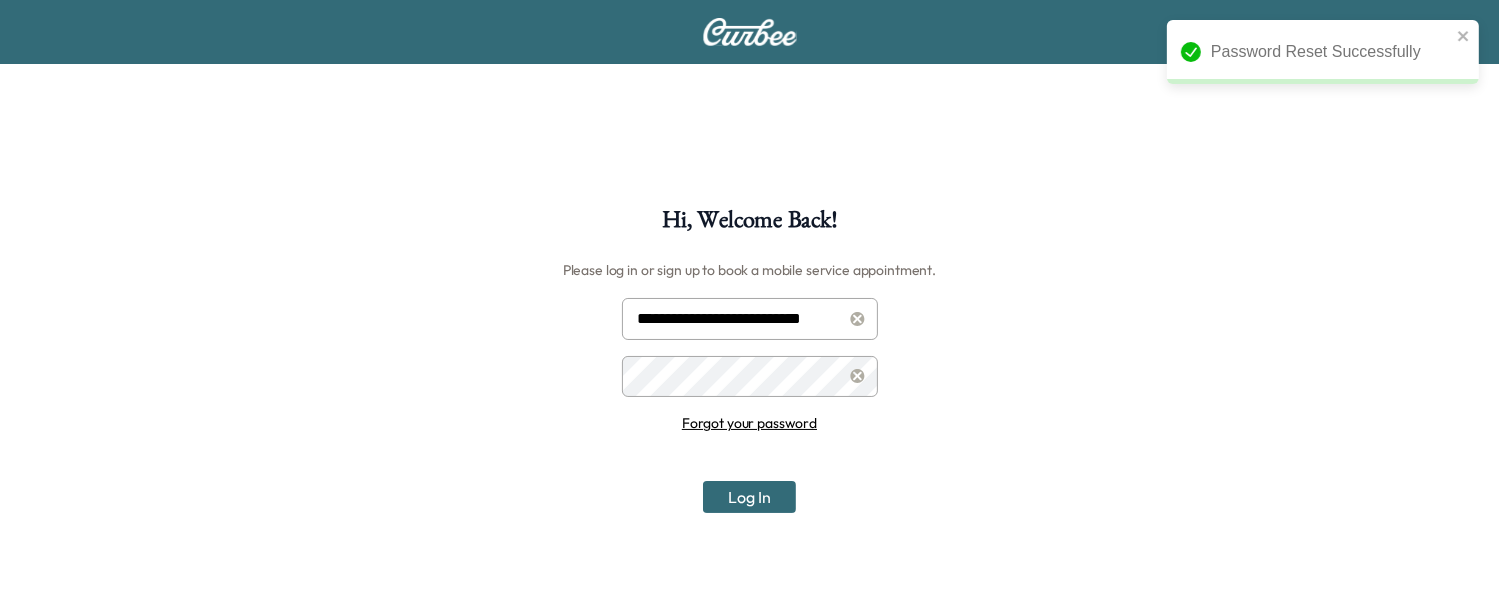 click on "Log In" at bounding box center [749, 497] 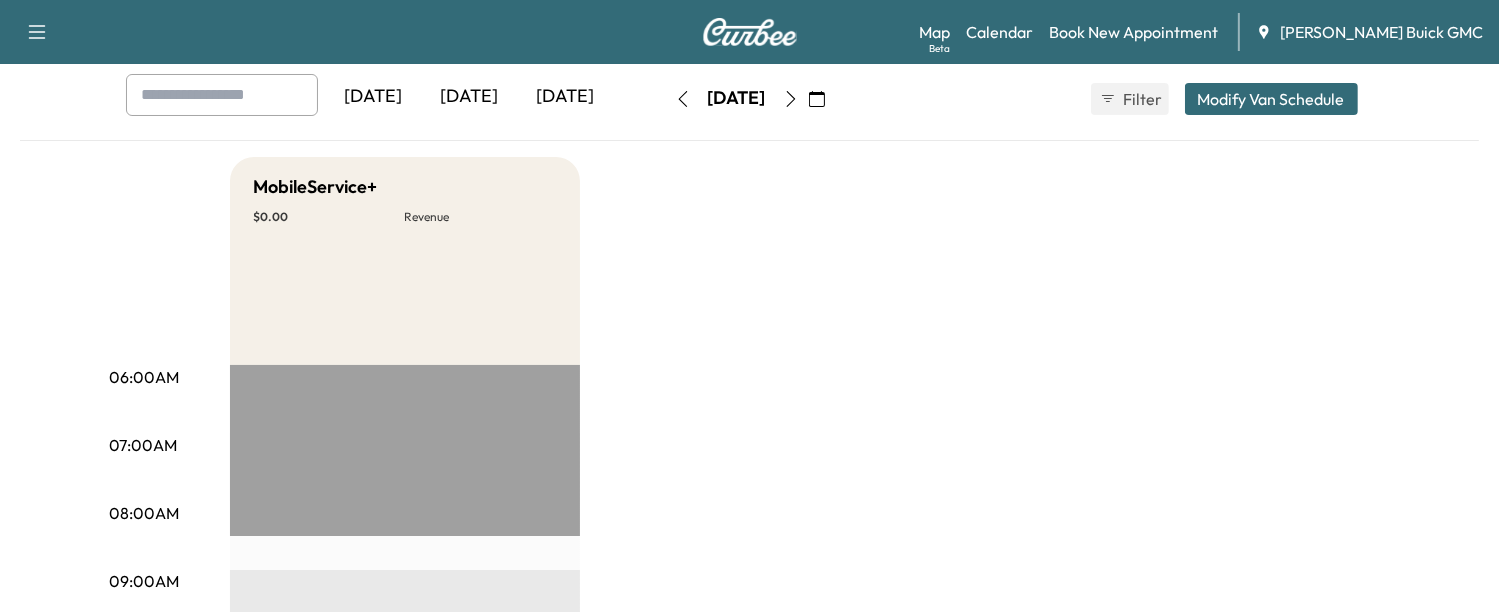 scroll, scrollTop: 0, scrollLeft: 0, axis: both 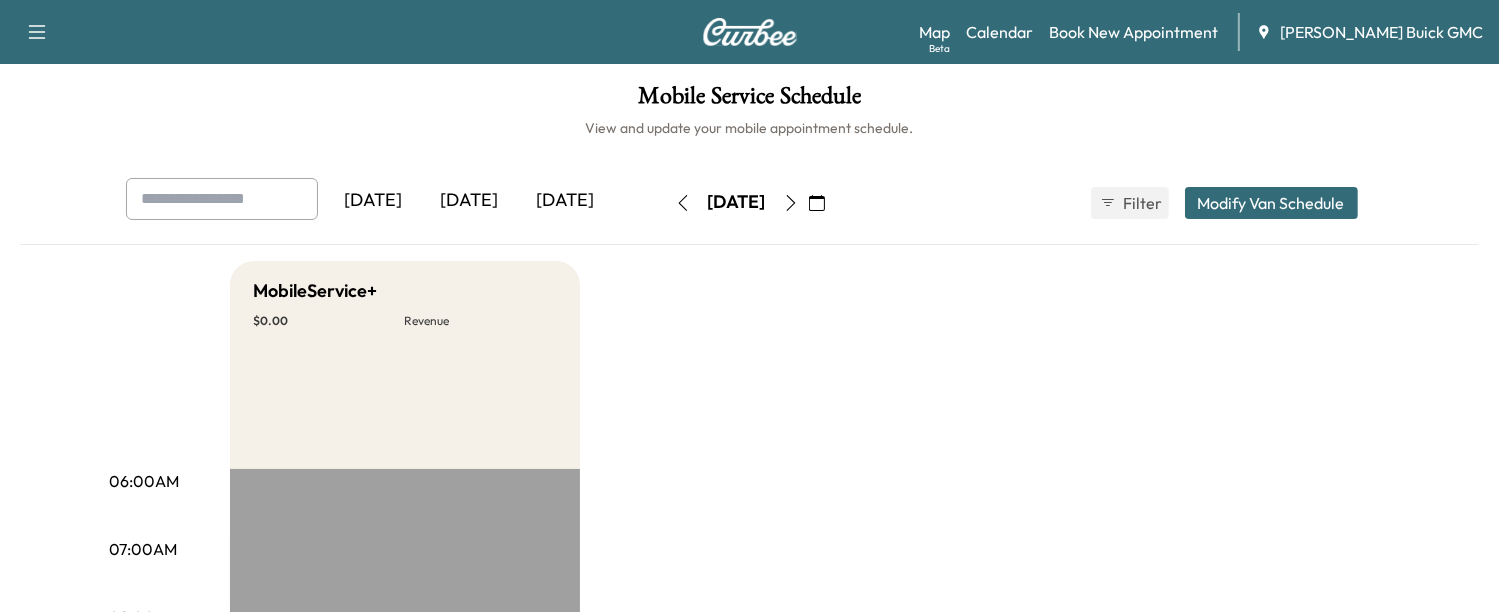 click 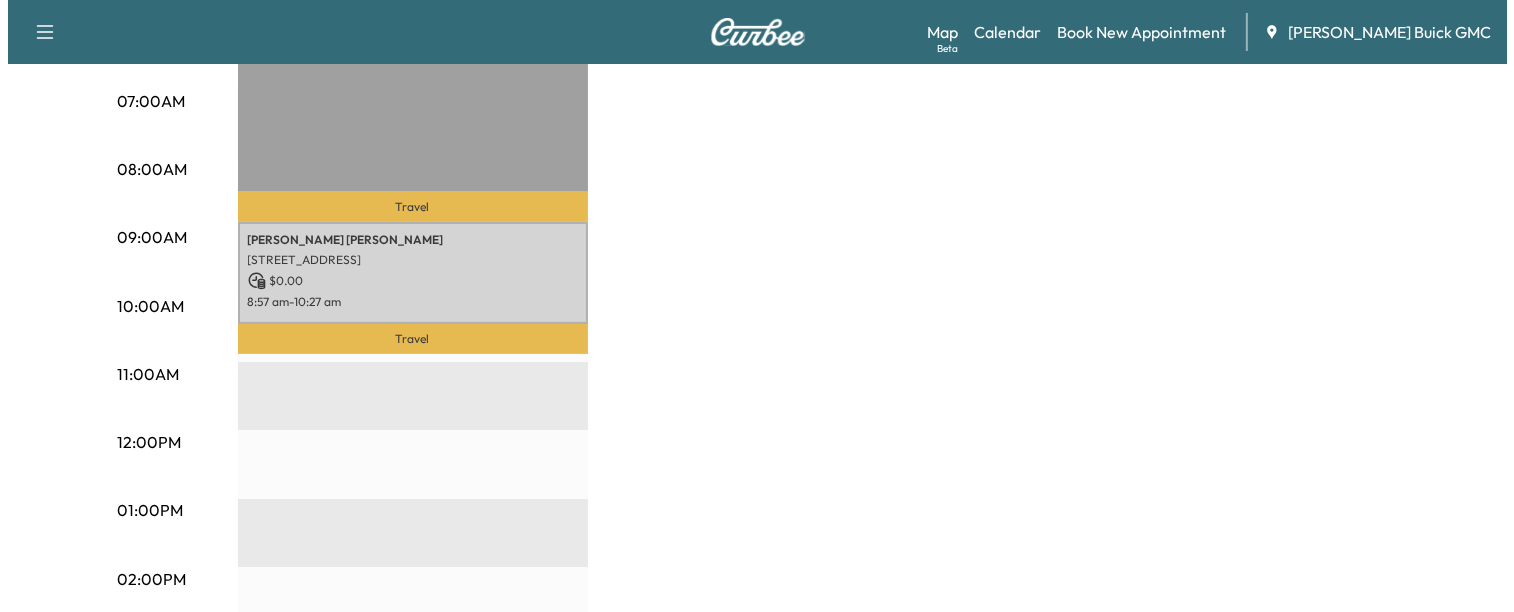scroll, scrollTop: 444, scrollLeft: 0, axis: vertical 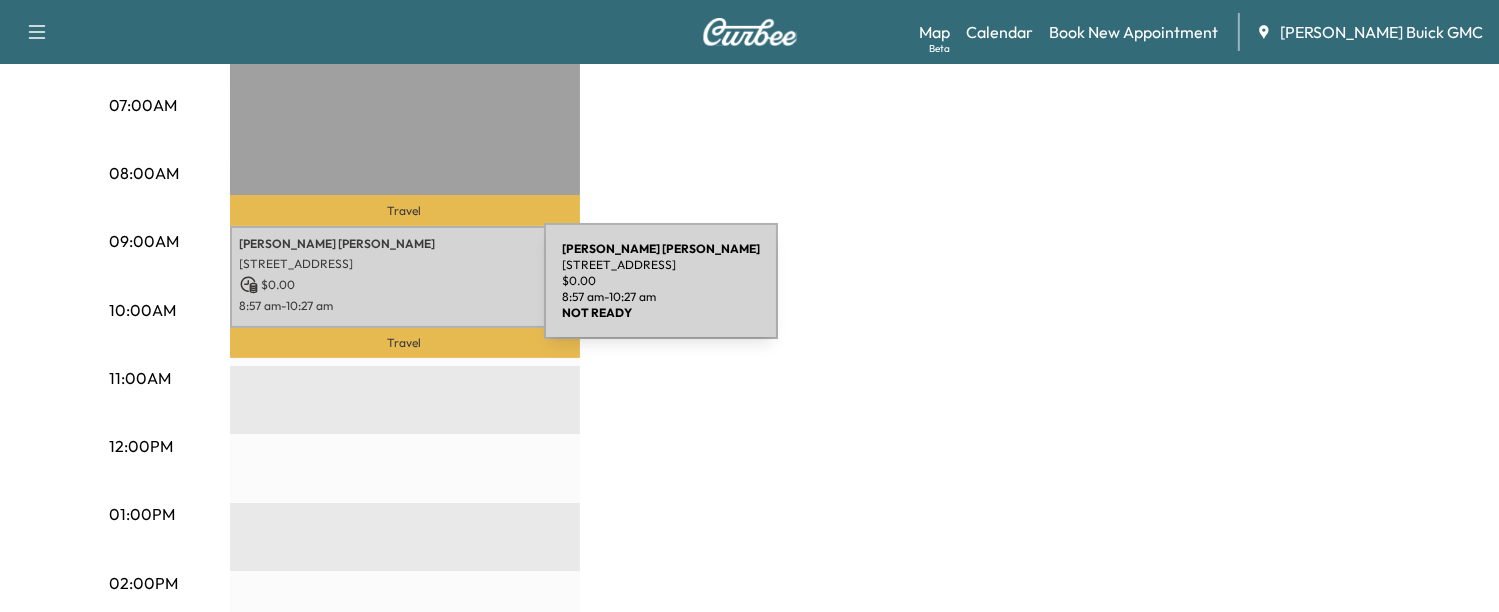 click on "[PERSON_NAME] [STREET_ADDRESS][PERSON_NAME][PERSON_NAME]   $ 0.00 8:57 am  -  10:27 am" at bounding box center [405, 277] 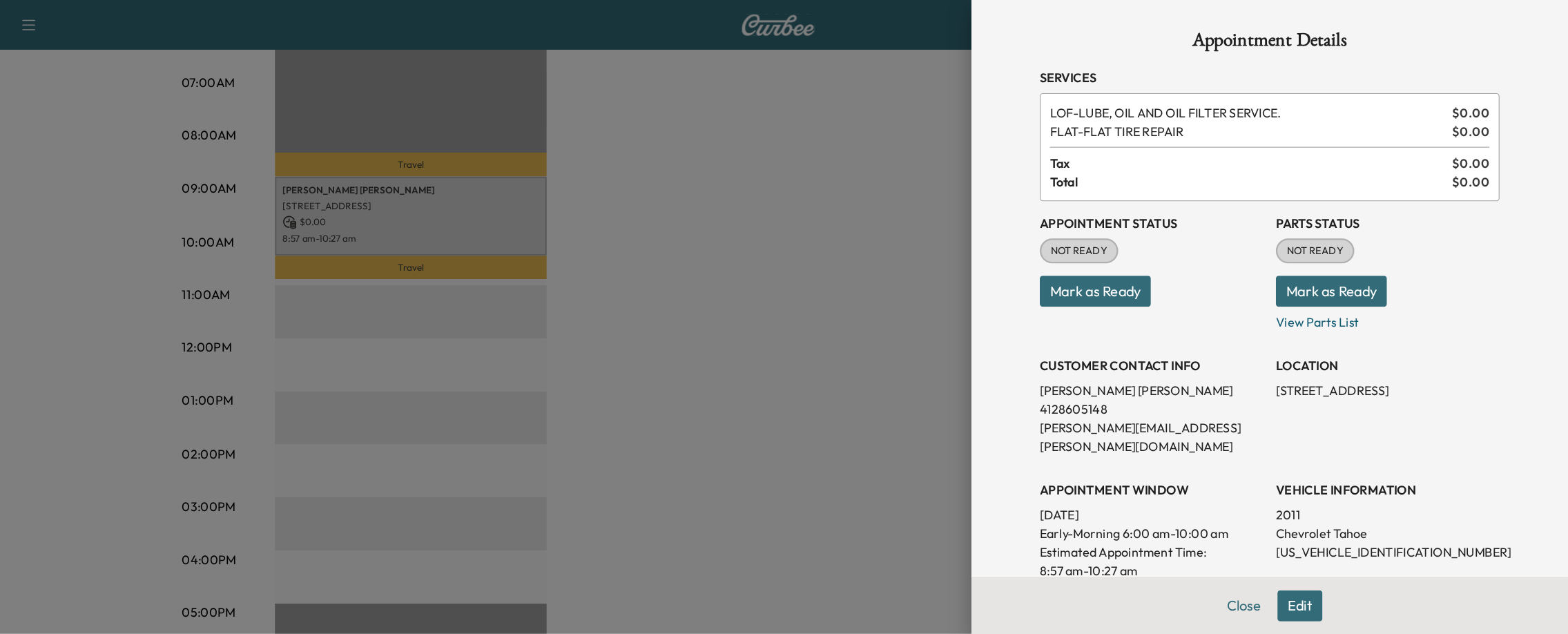 scroll, scrollTop: 306, scrollLeft: 0, axis: vertical 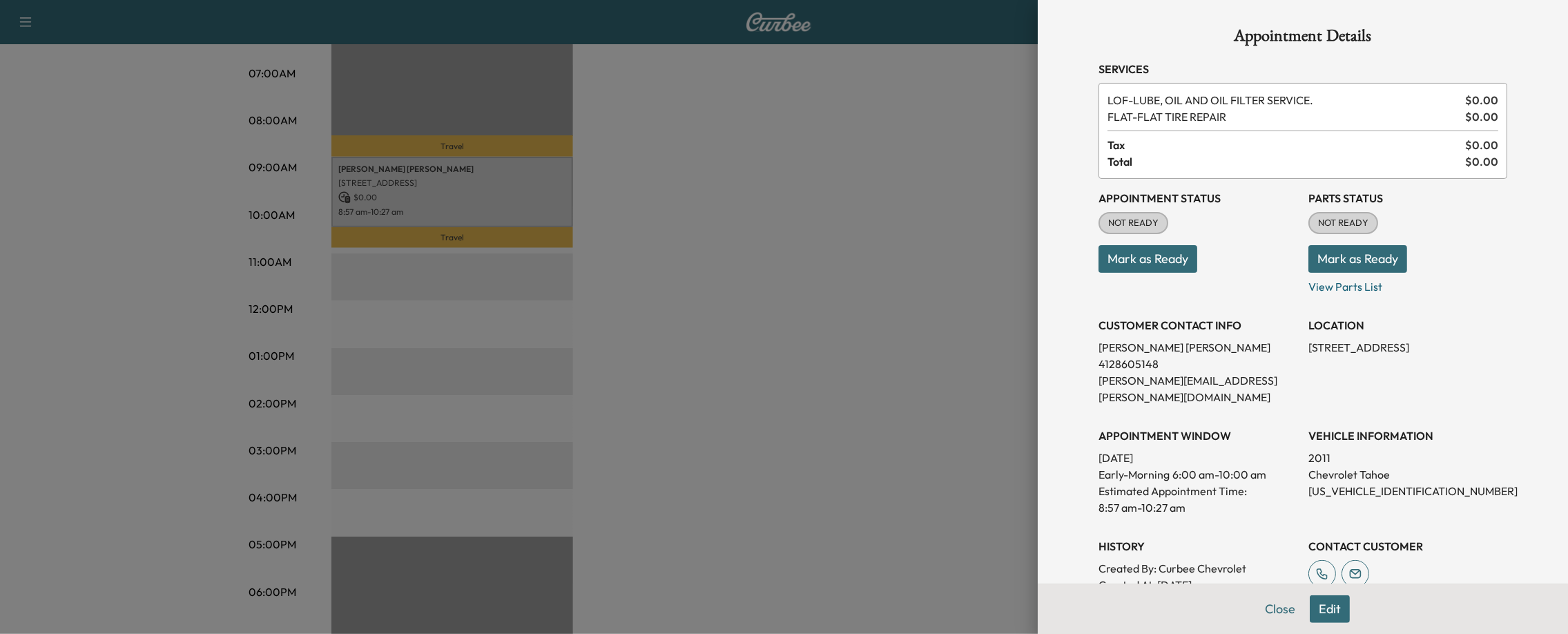 click on "Mark as Ready" at bounding box center (1357, 259) 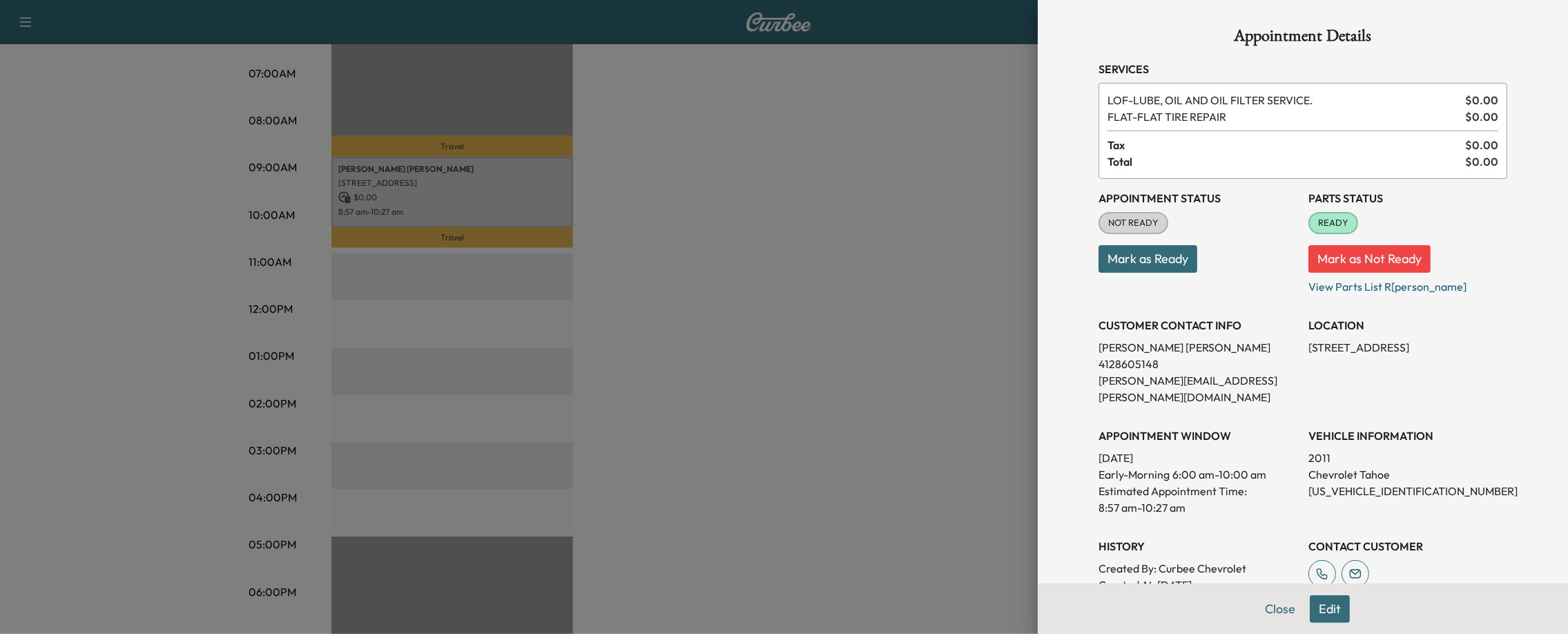 click on "Mark as Ready" at bounding box center [1148, 259] 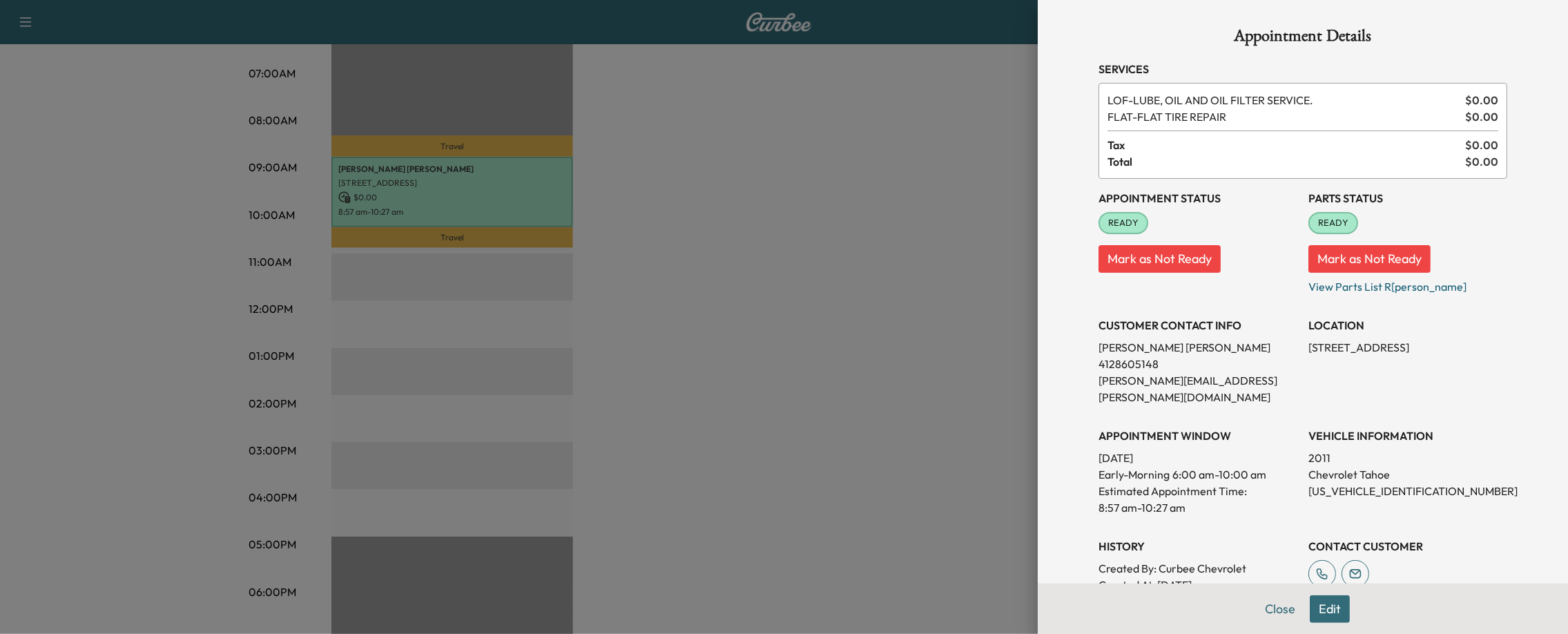 click on "Edit" at bounding box center [1330, 609] 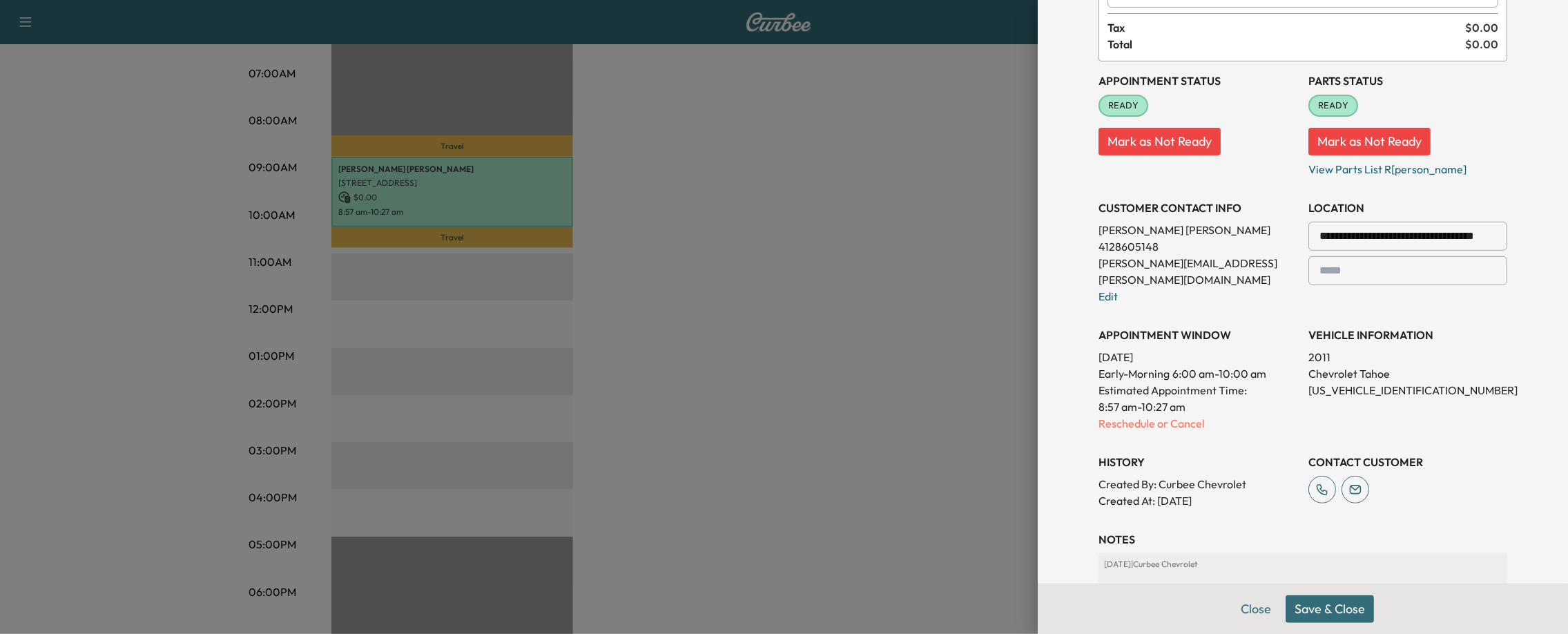 scroll, scrollTop: 146, scrollLeft: 0, axis: vertical 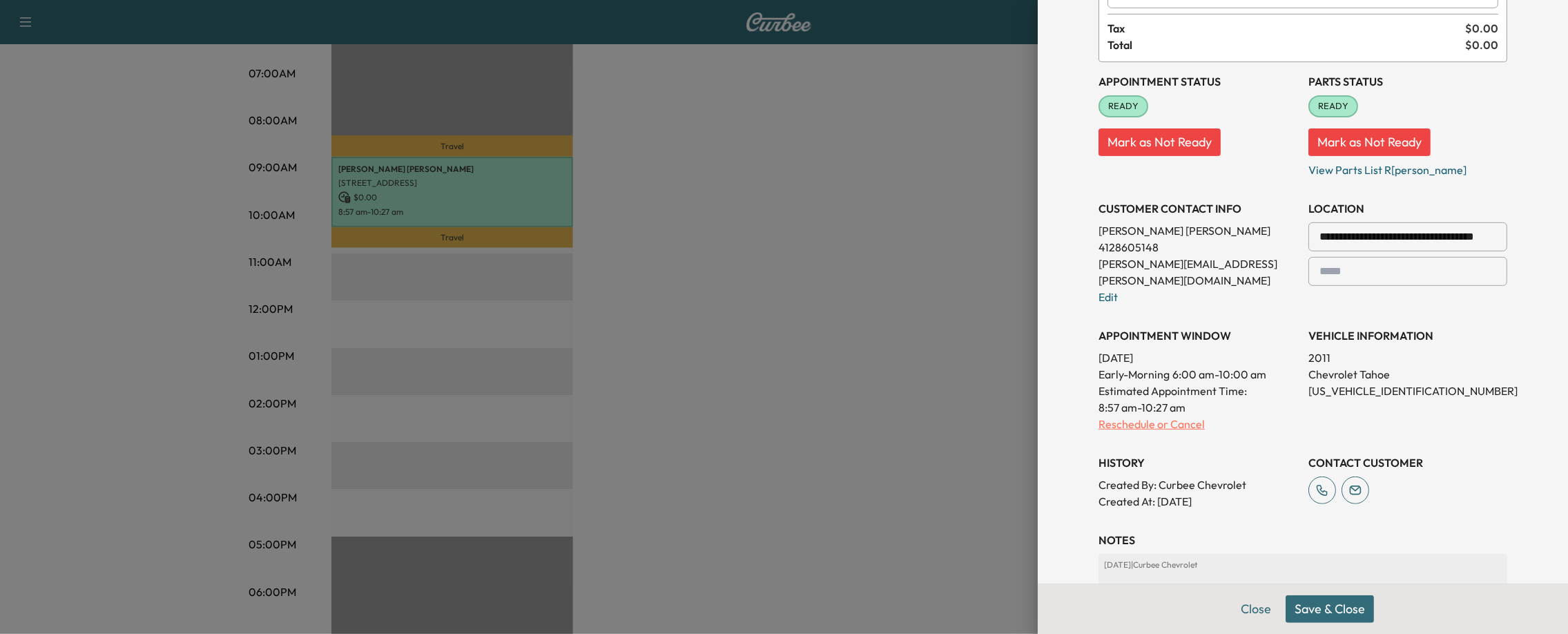 click on "Reschedule or Cancel" at bounding box center (1198, 424) 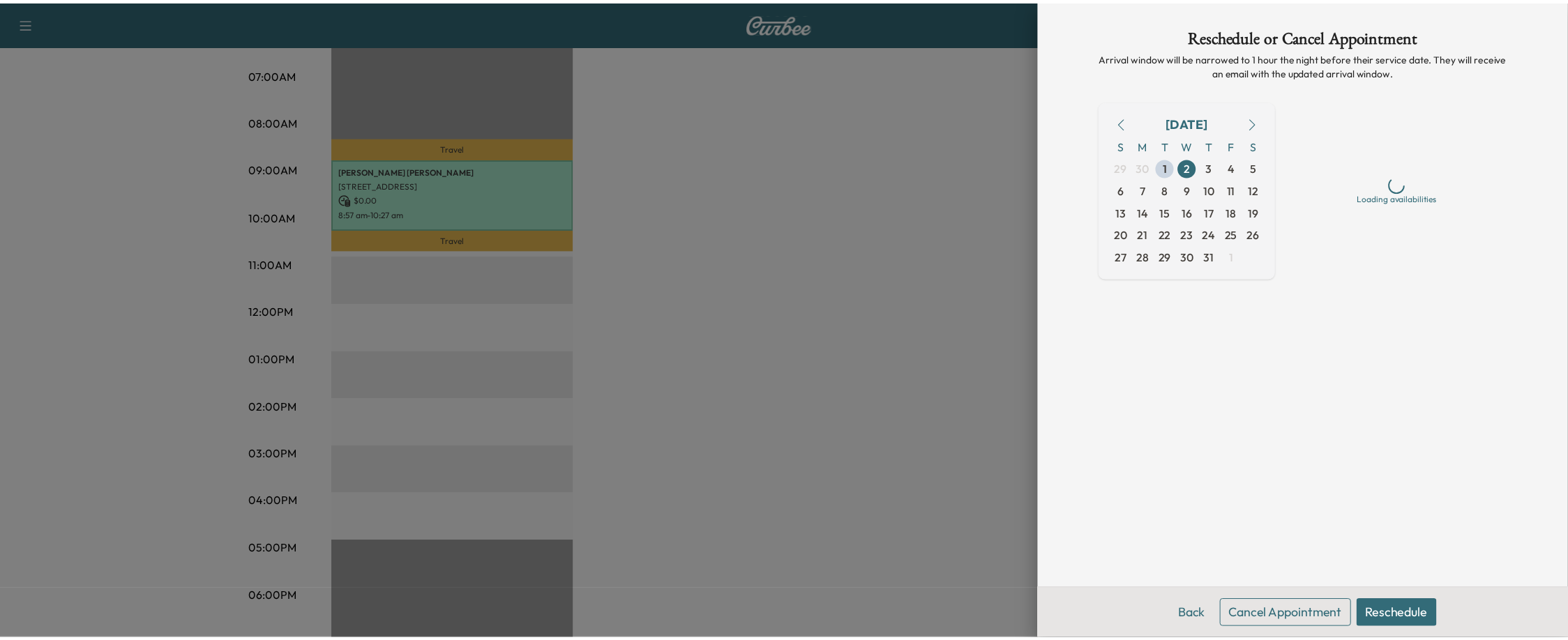 scroll, scrollTop: 0, scrollLeft: 0, axis: both 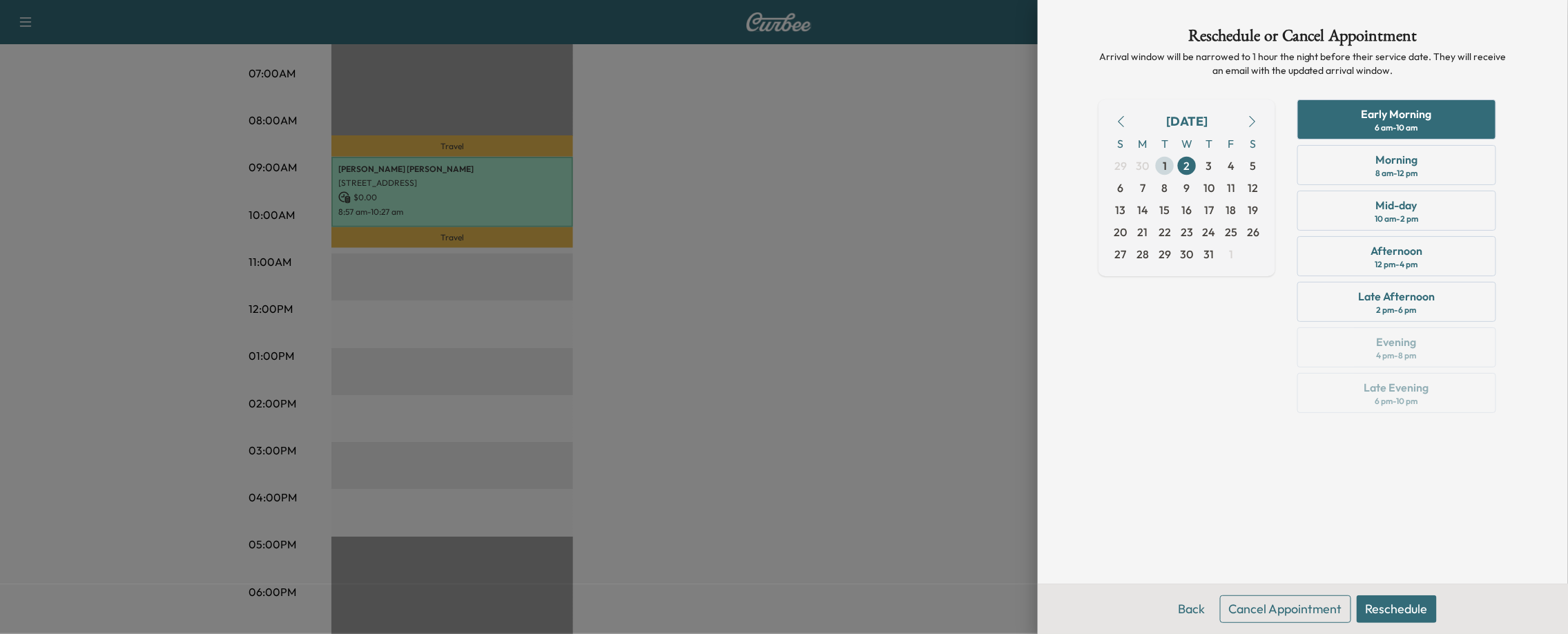 click on "1" at bounding box center (1165, 166) 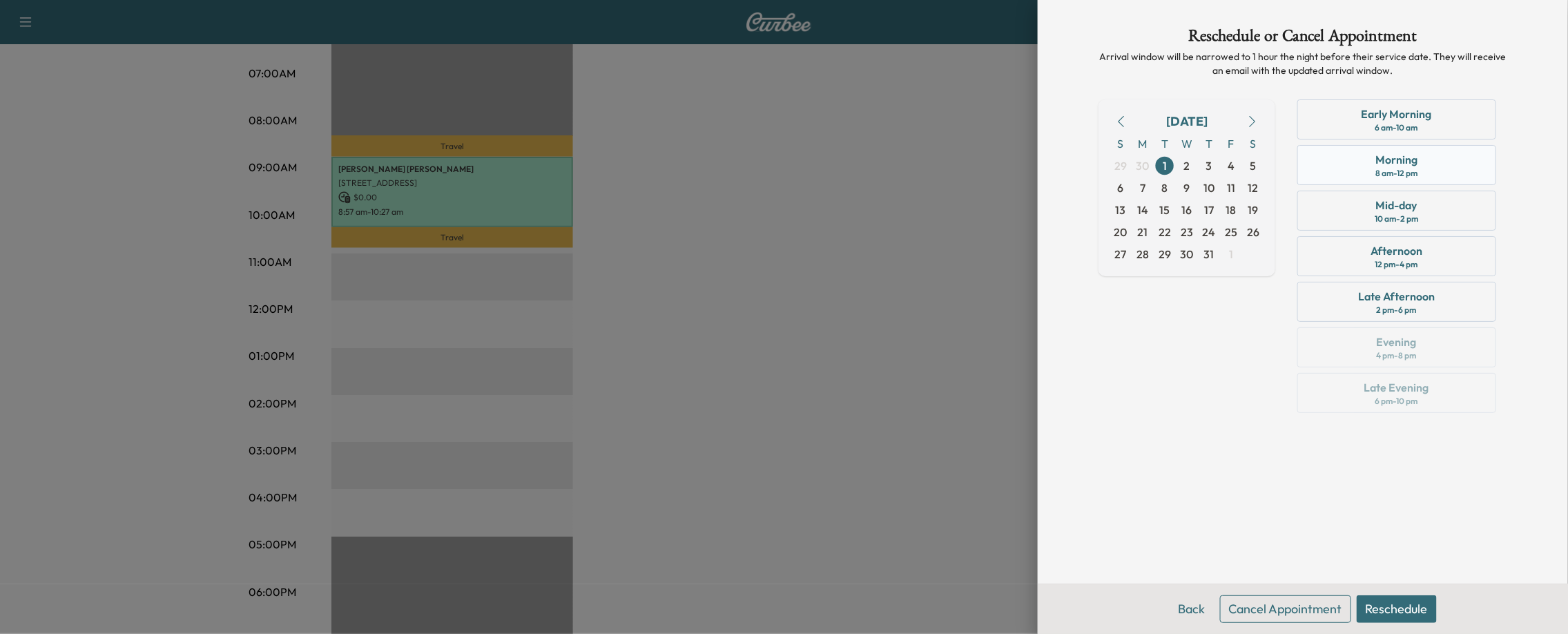 click on "8 am  -  12 pm" at bounding box center [1397, 173] 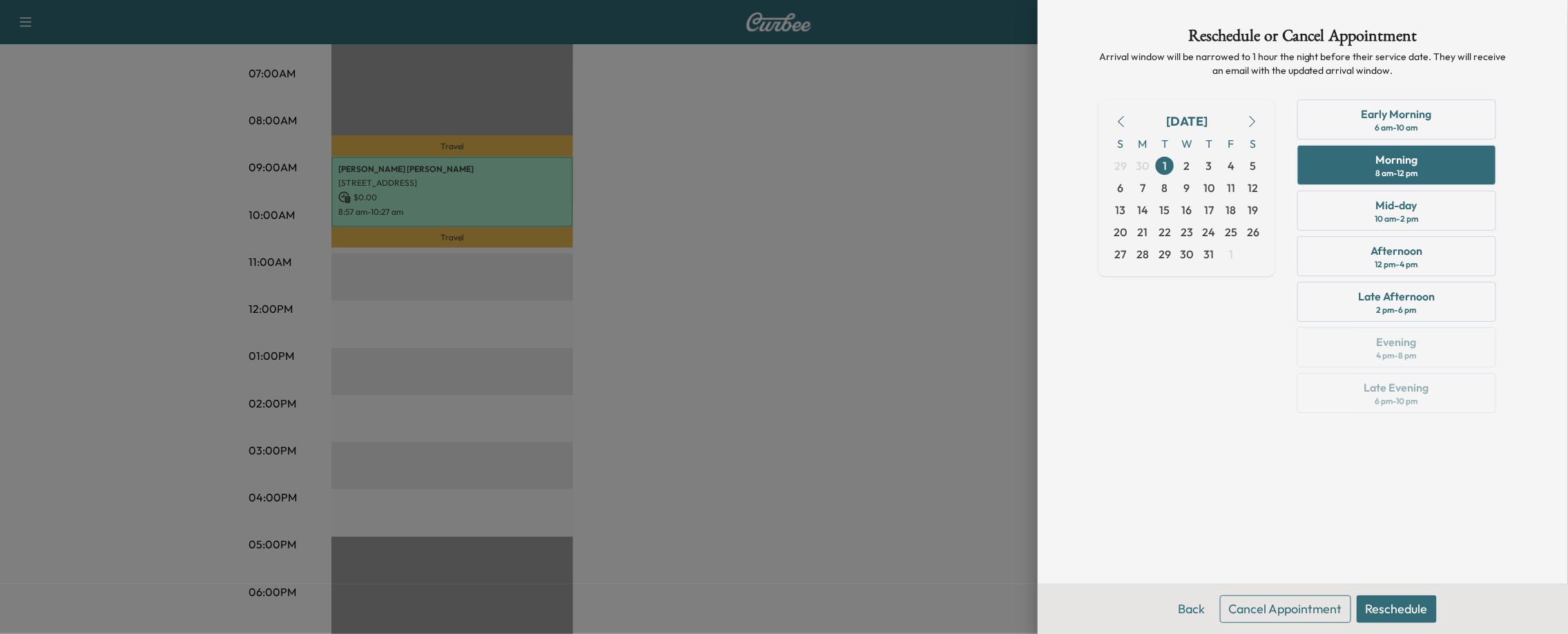 click on "Reschedule" at bounding box center [1397, 609] 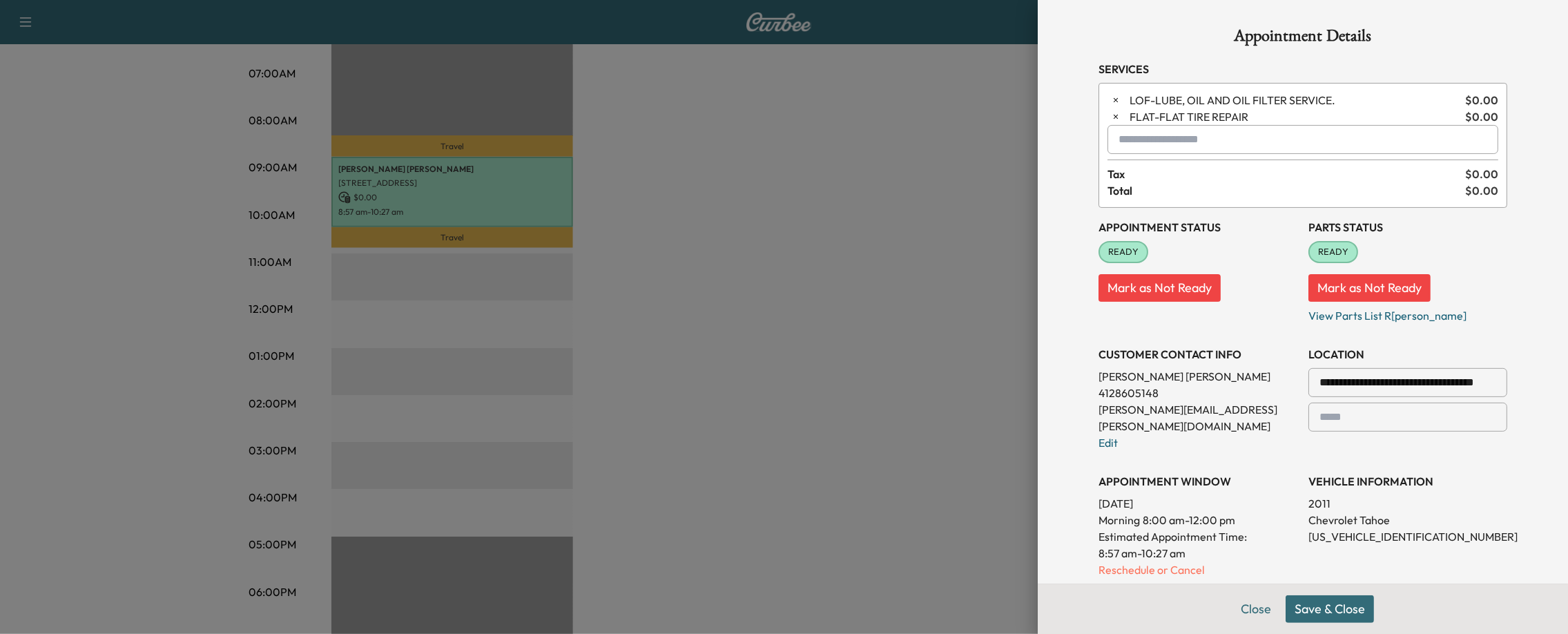 click on "Save & Close" at bounding box center [1330, 609] 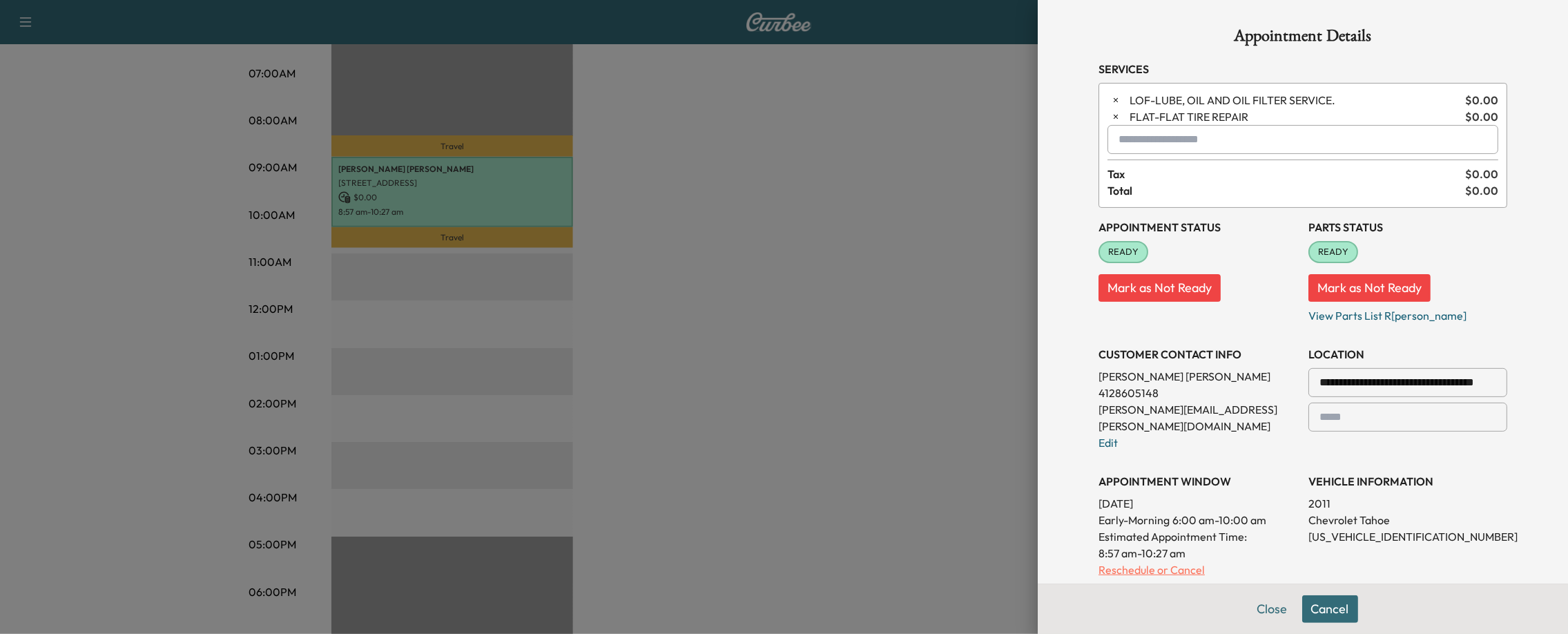 click on "Reschedule or Cancel" at bounding box center (1198, 570) 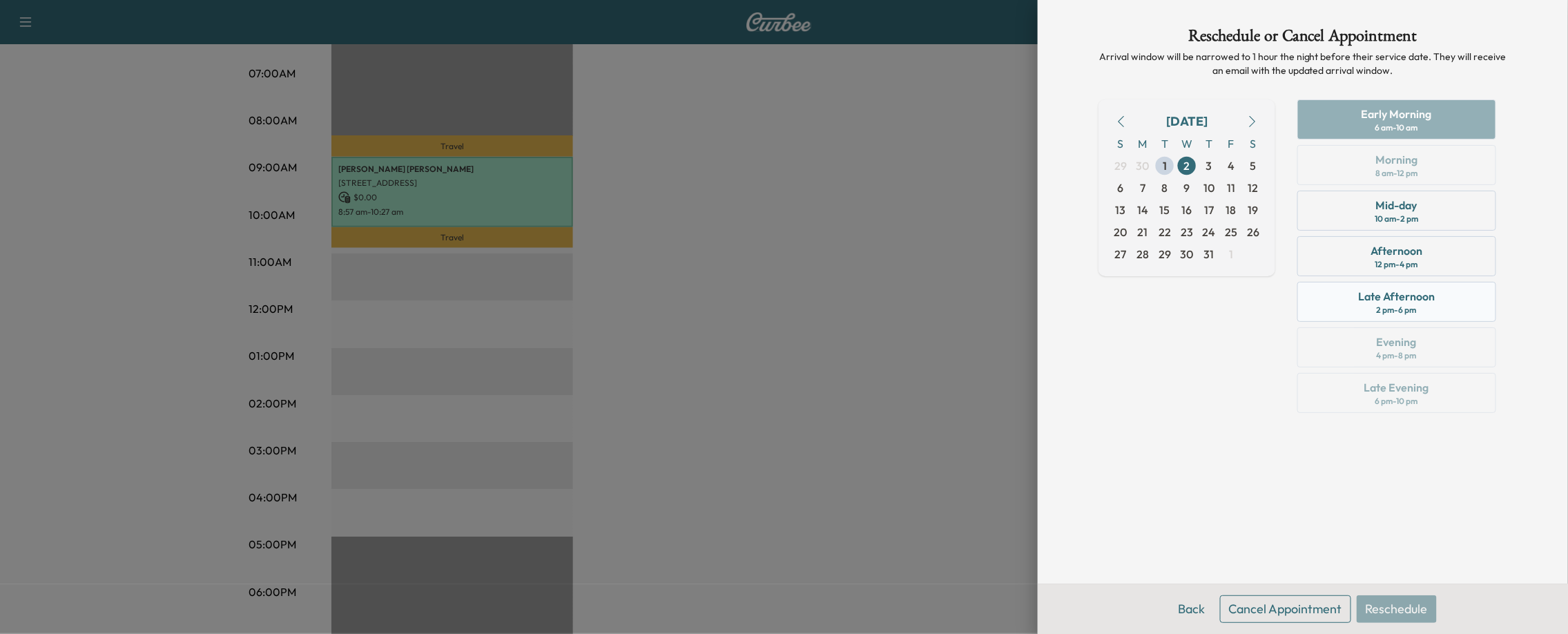 click on "Late Afternoon" at bounding box center [1397, 296] 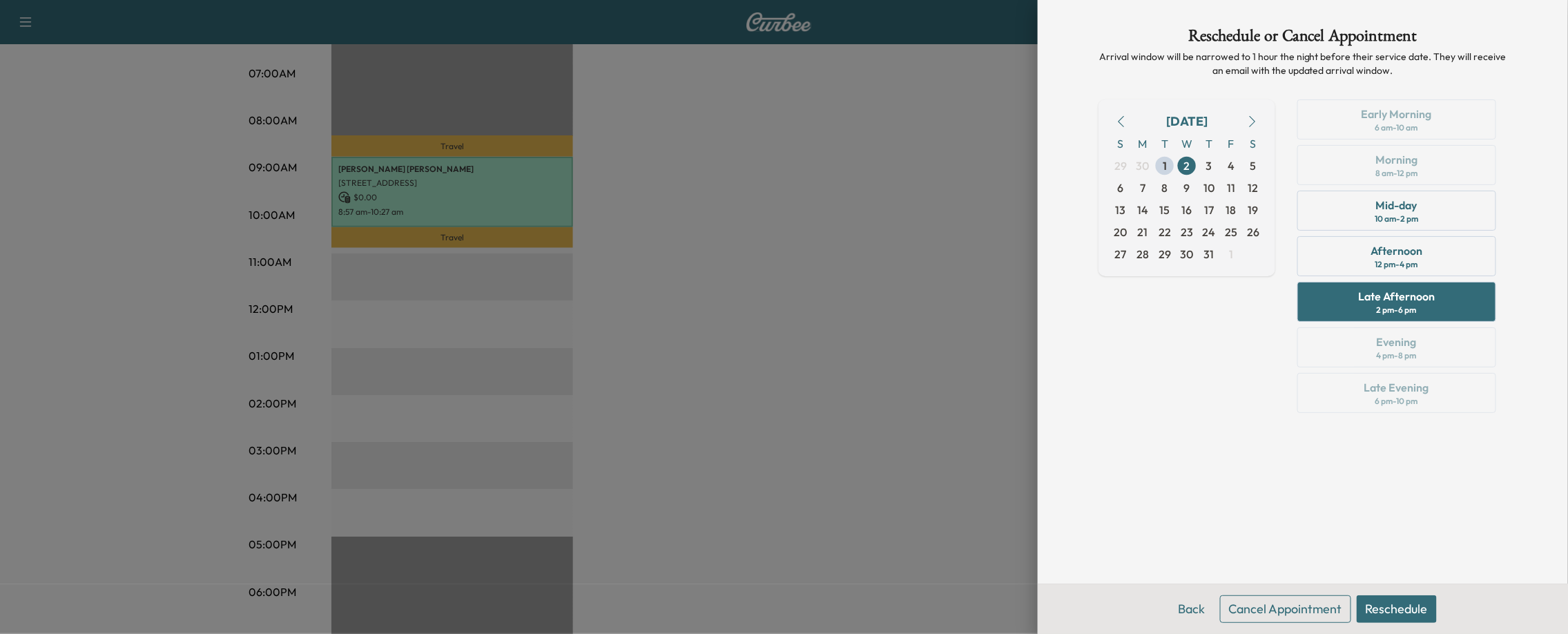 click on "Reschedule" at bounding box center (1397, 609) 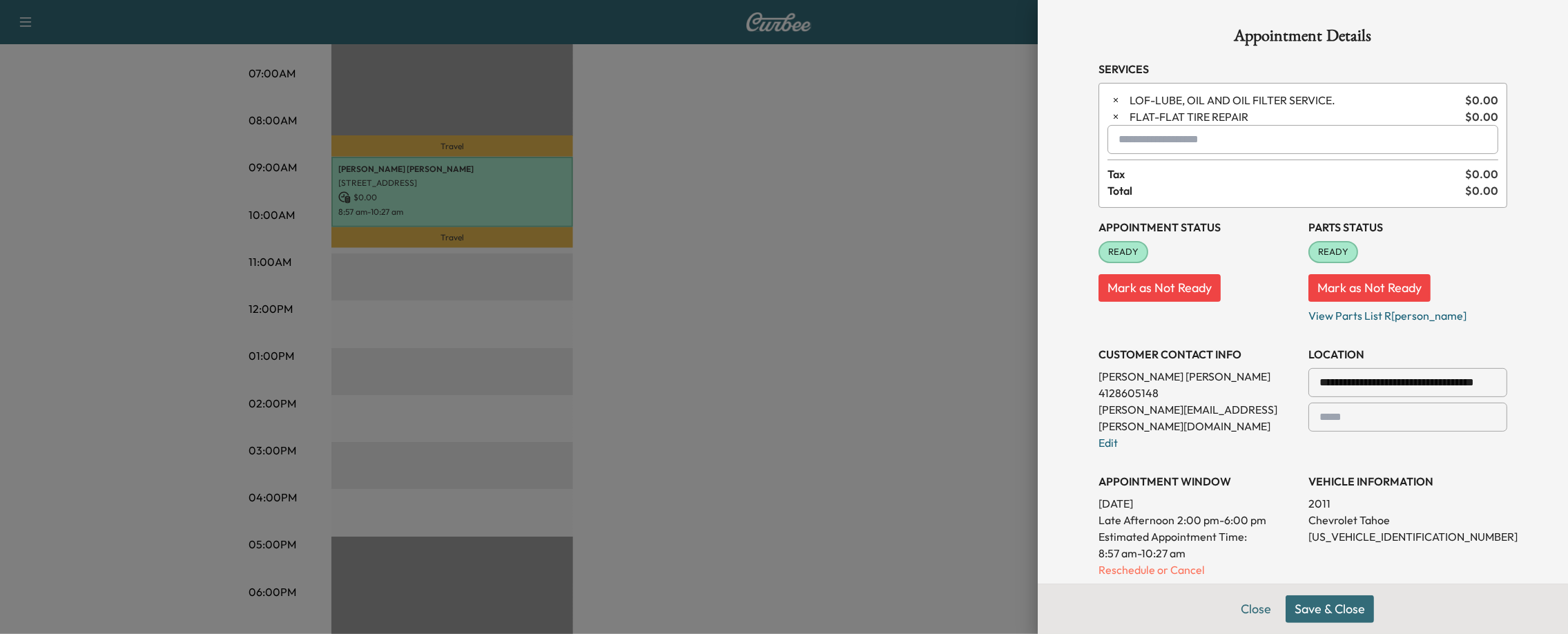 click on "Save & Close" at bounding box center [1330, 609] 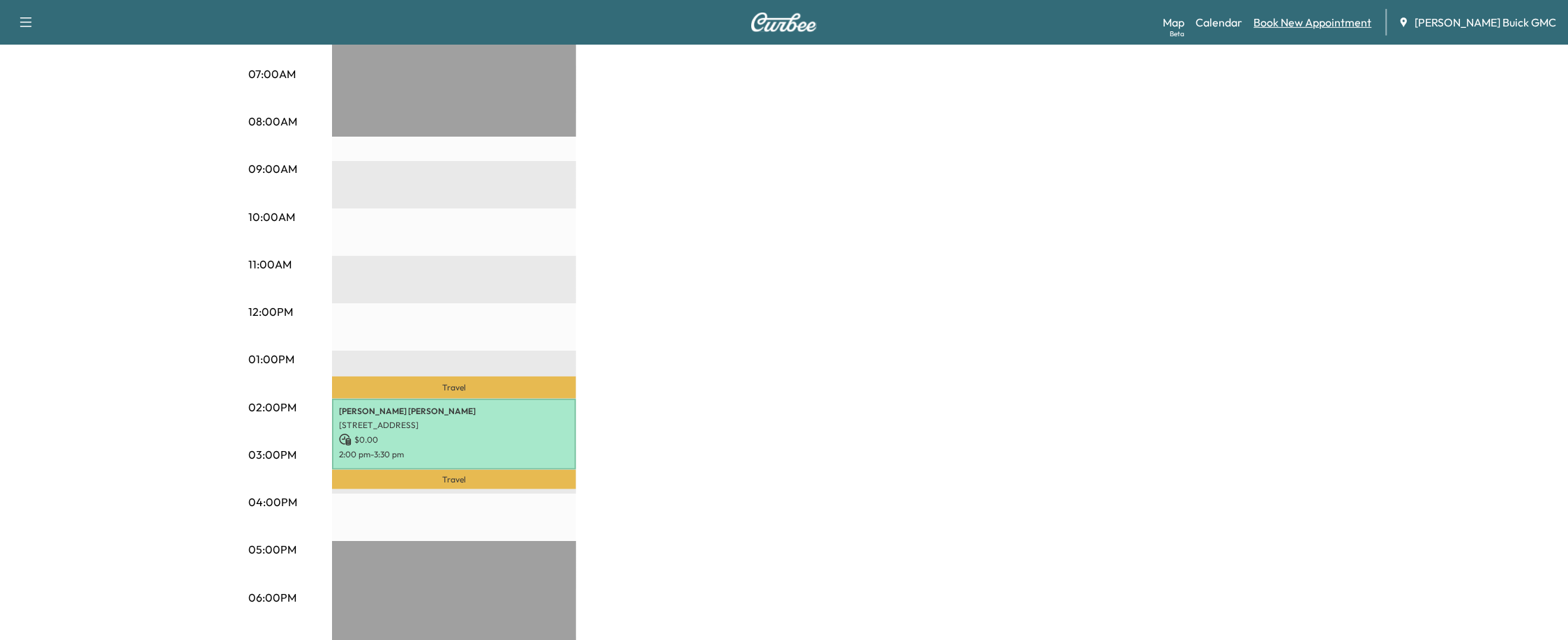 click on "Book New Appointment" at bounding box center [1313, 22] 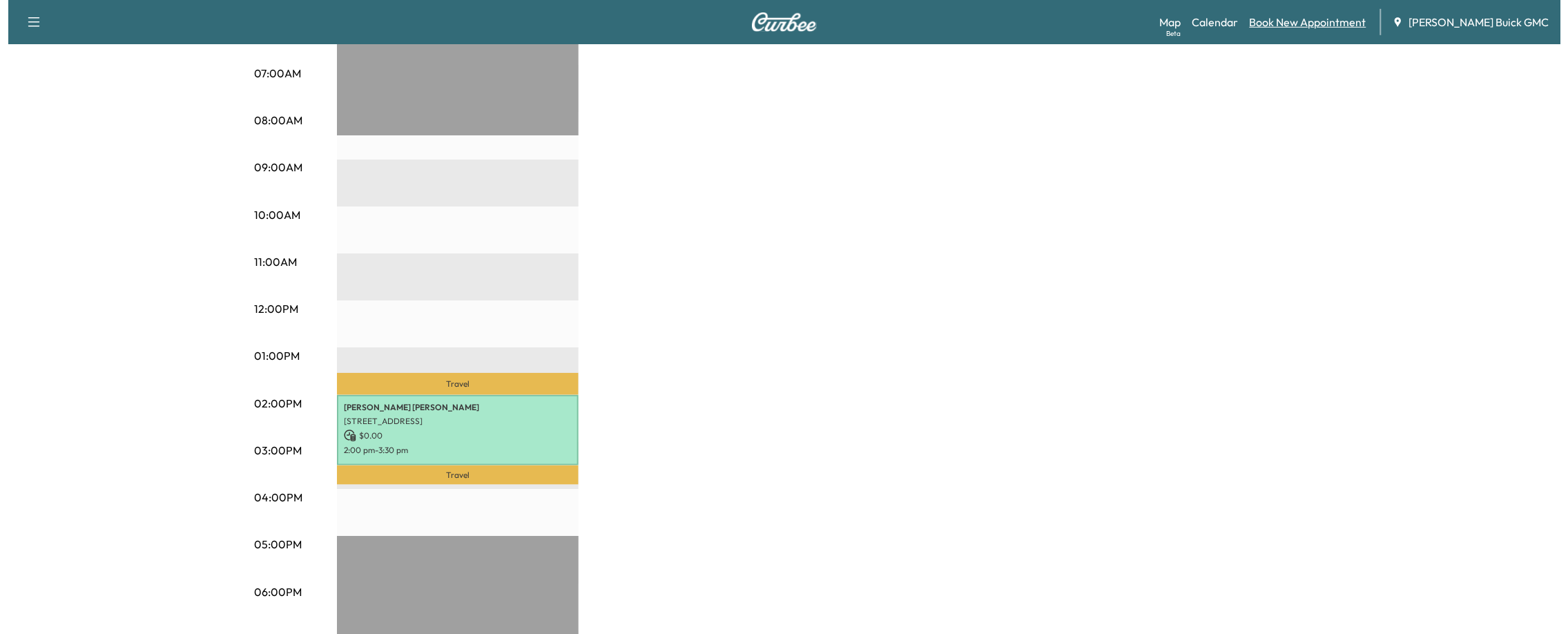 scroll, scrollTop: 0, scrollLeft: 0, axis: both 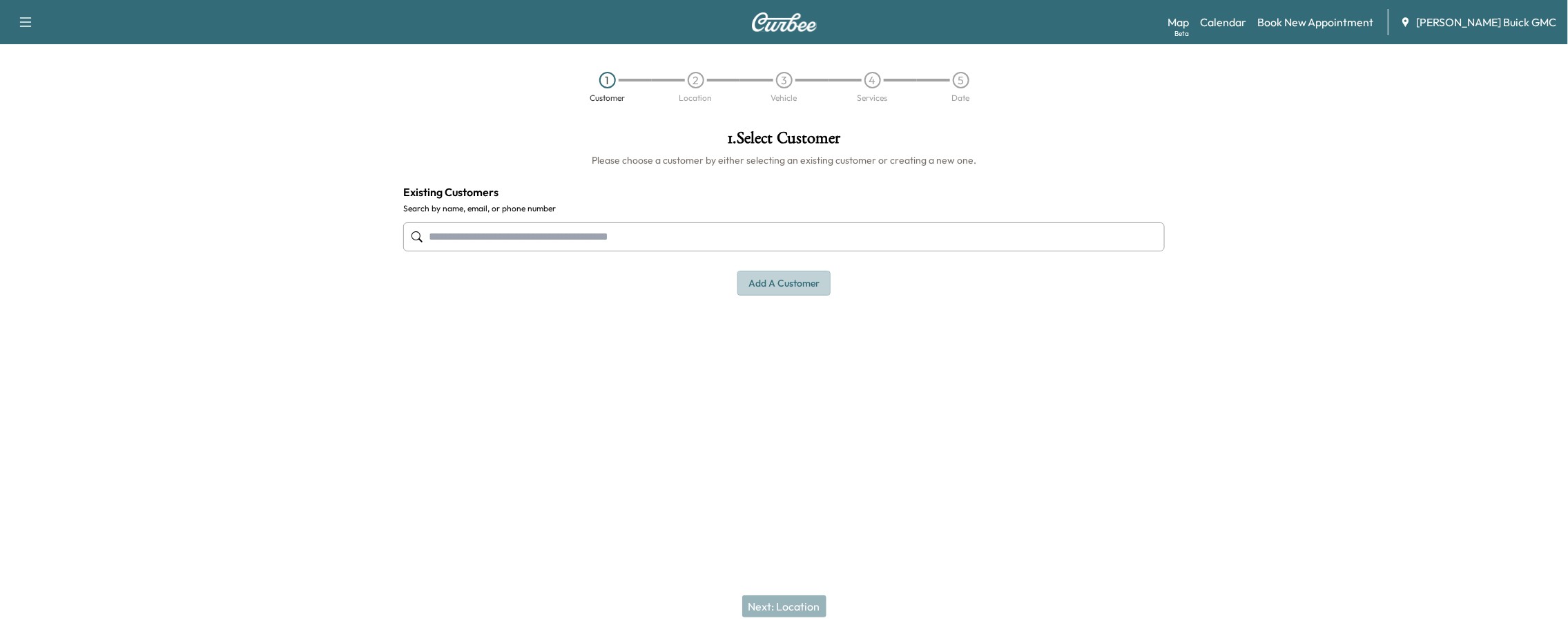 click on "Add a customer" at bounding box center (784, 283) 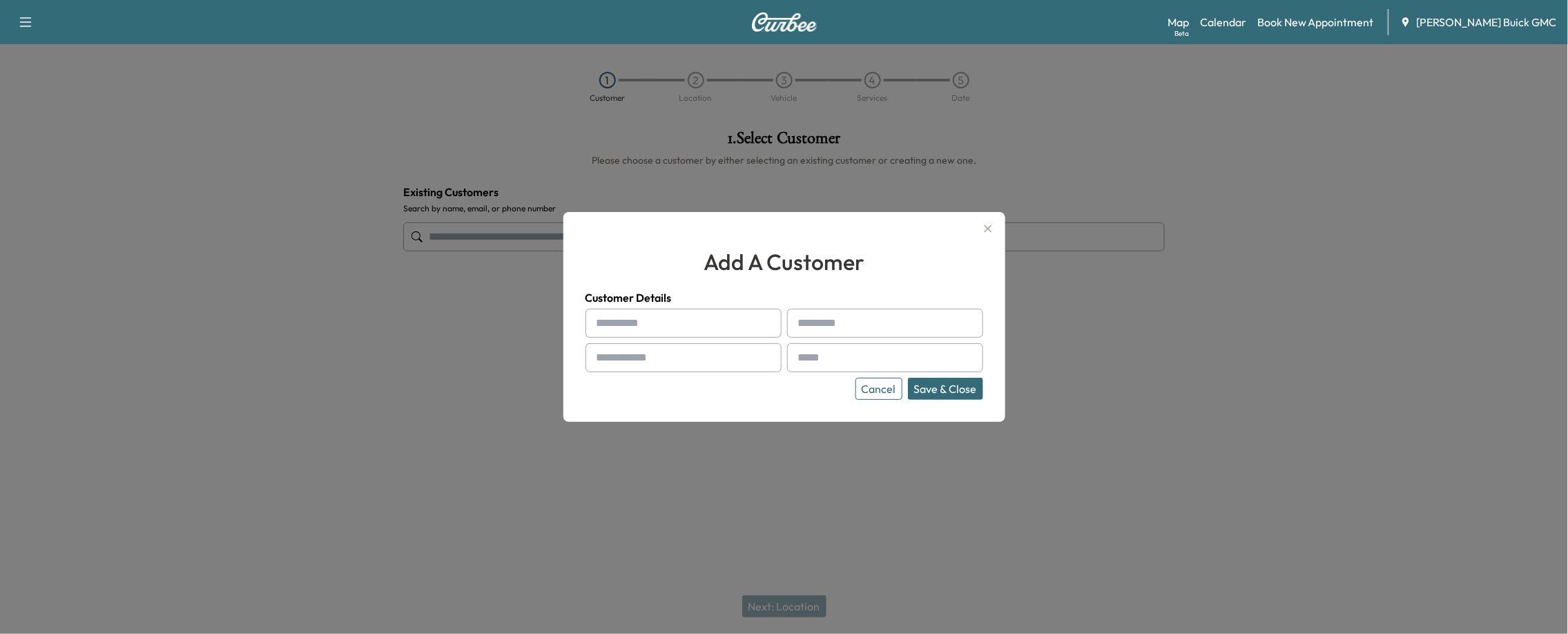 click 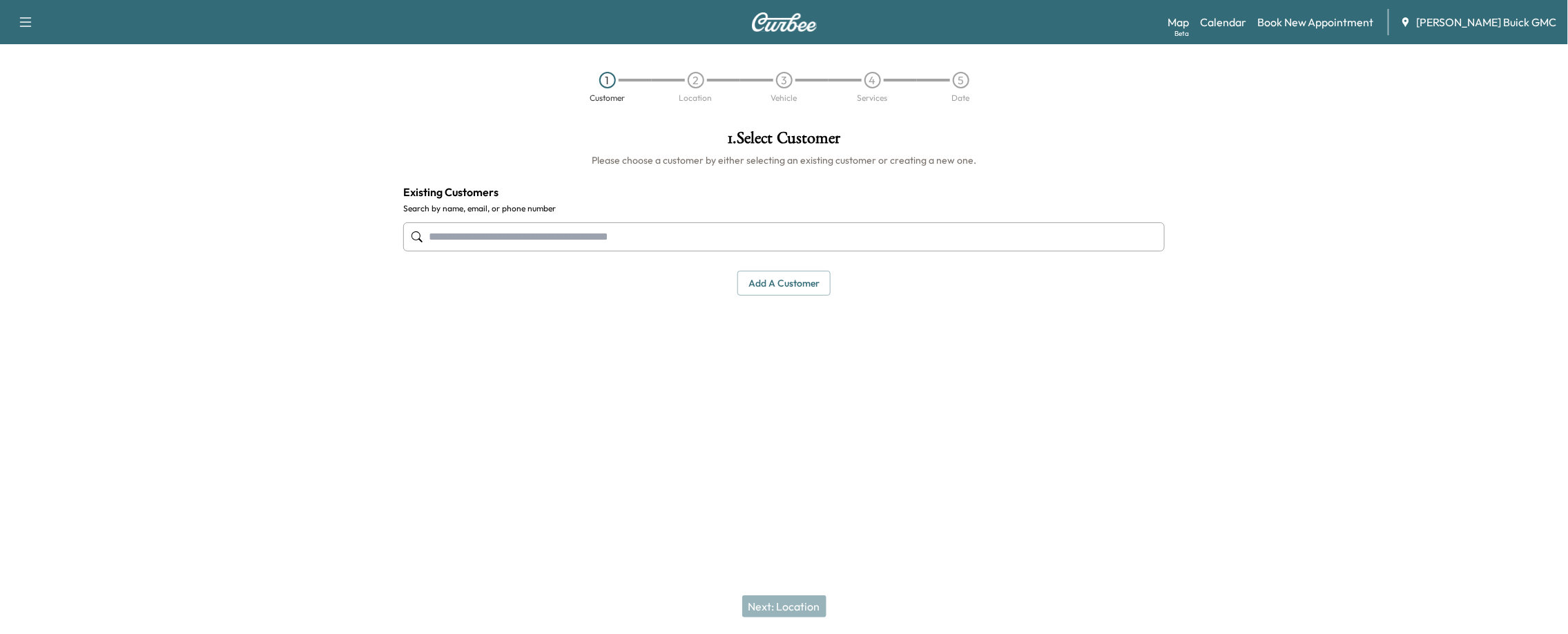 click at bounding box center (784, 237) 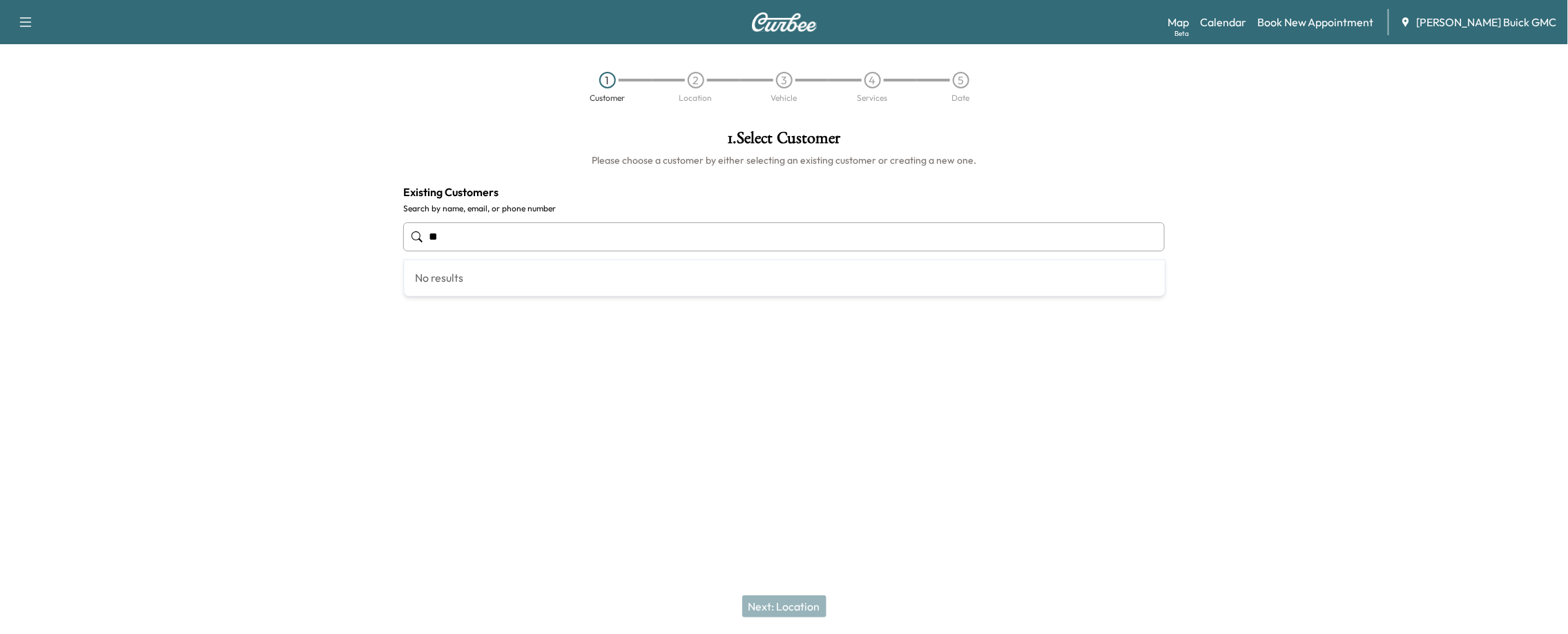 type on "*" 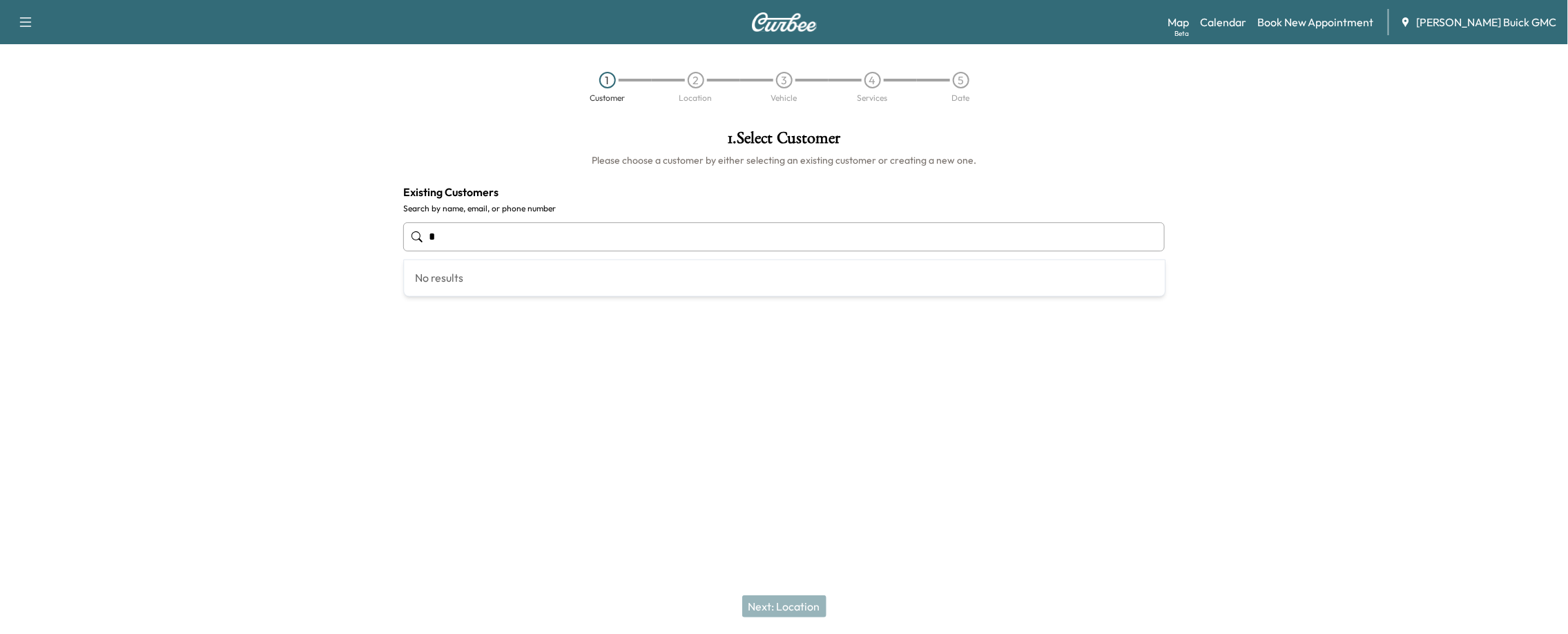type 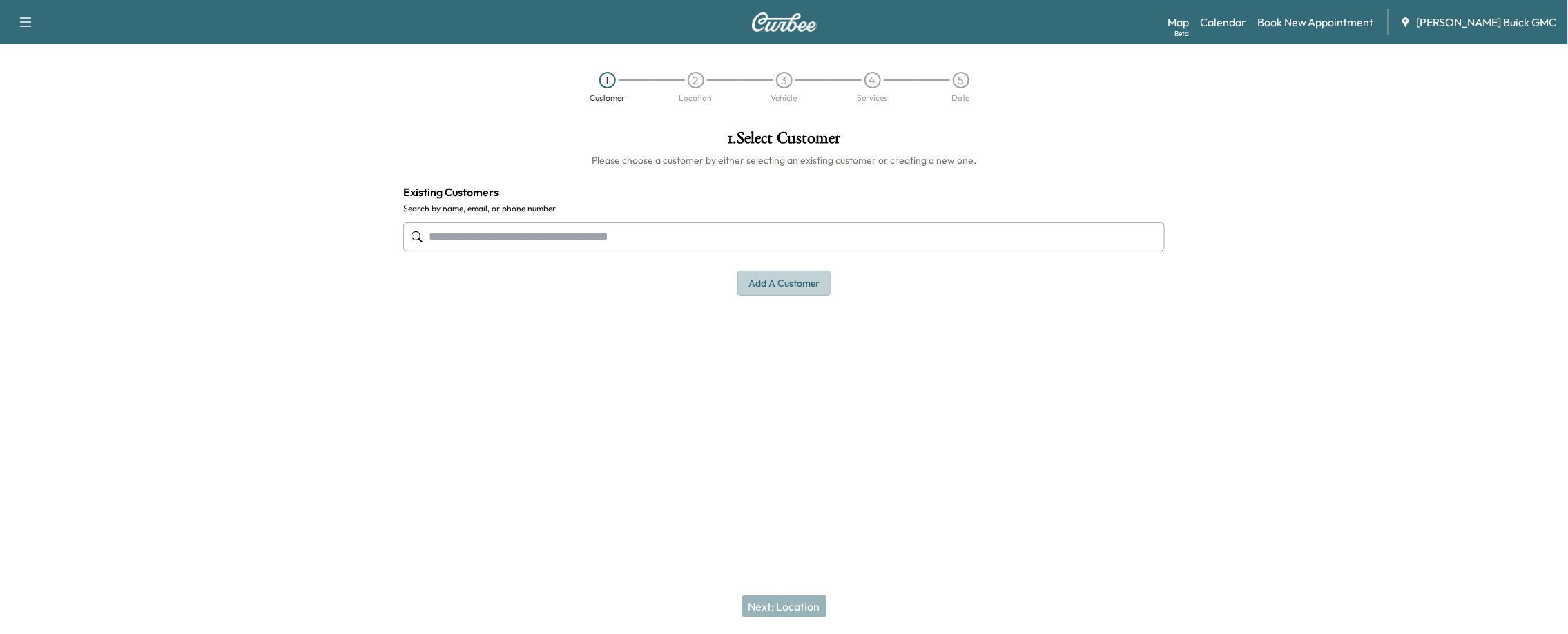 click on "Add a customer" at bounding box center [784, 283] 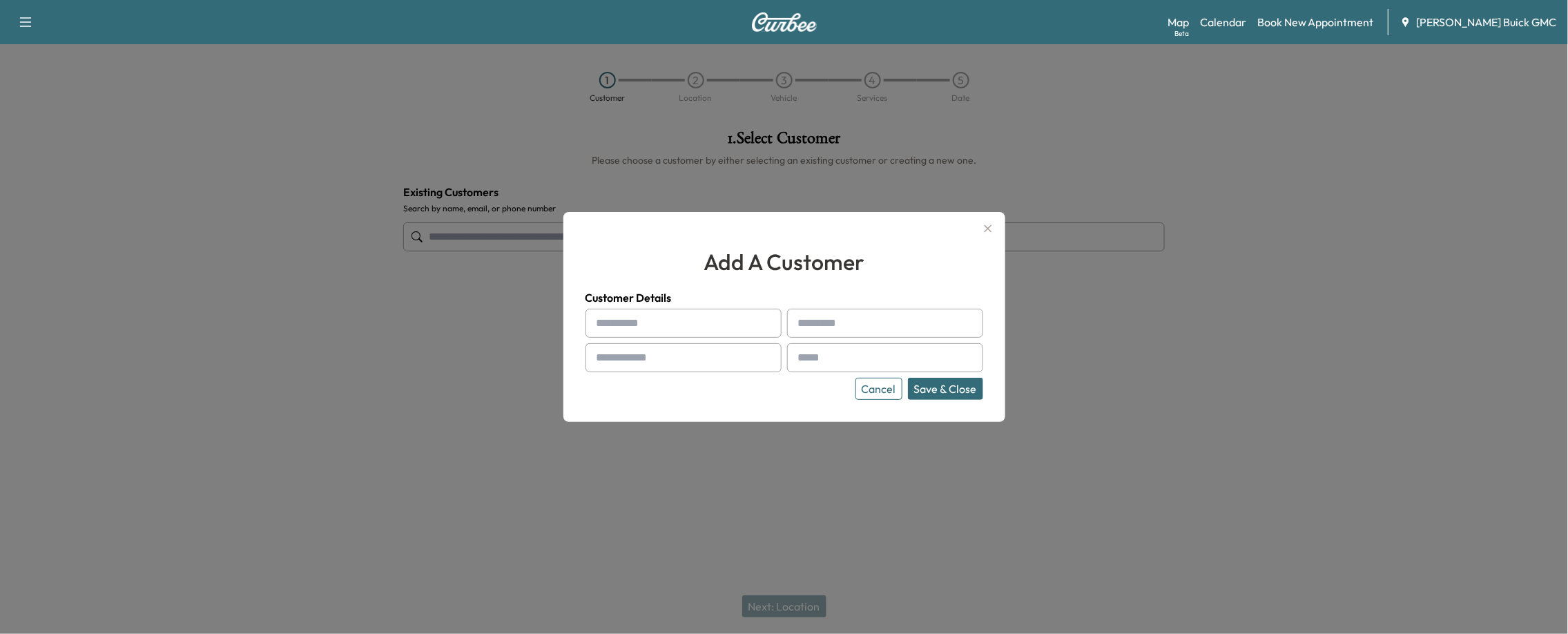 click at bounding box center [684, 323] 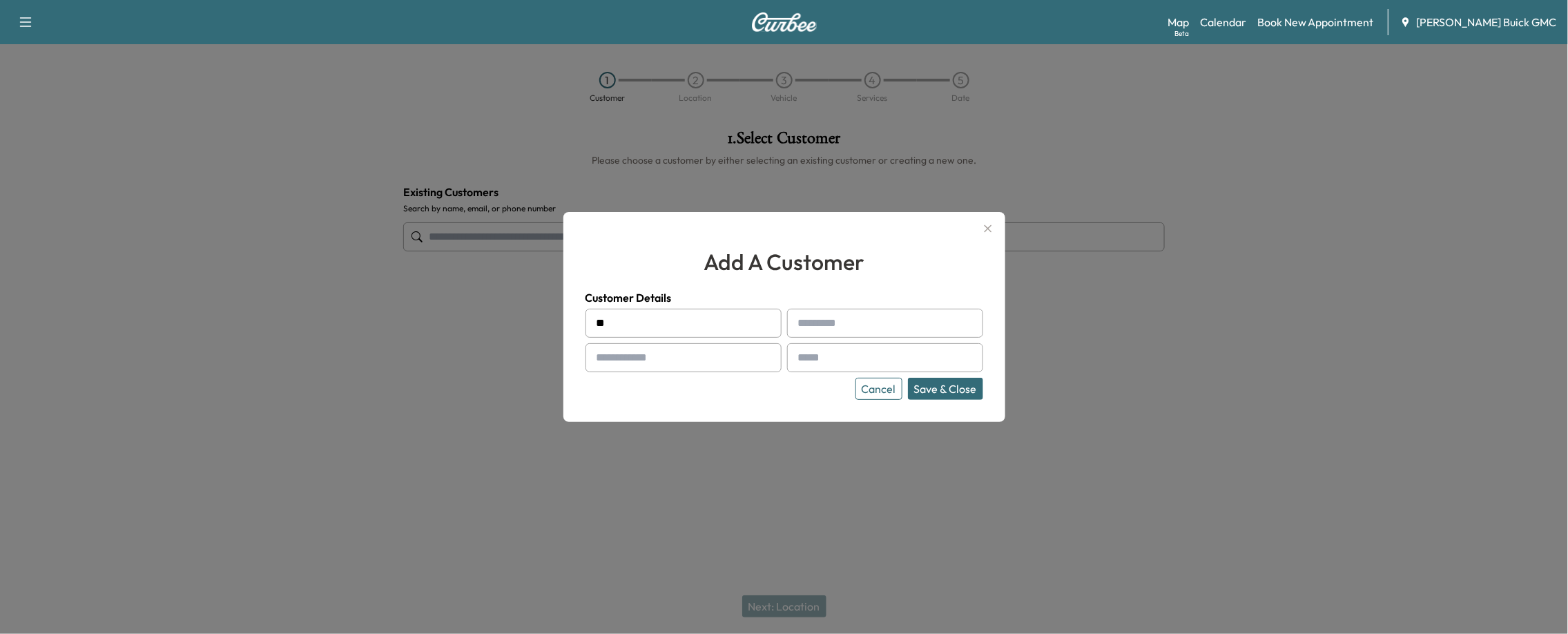 type on "*" 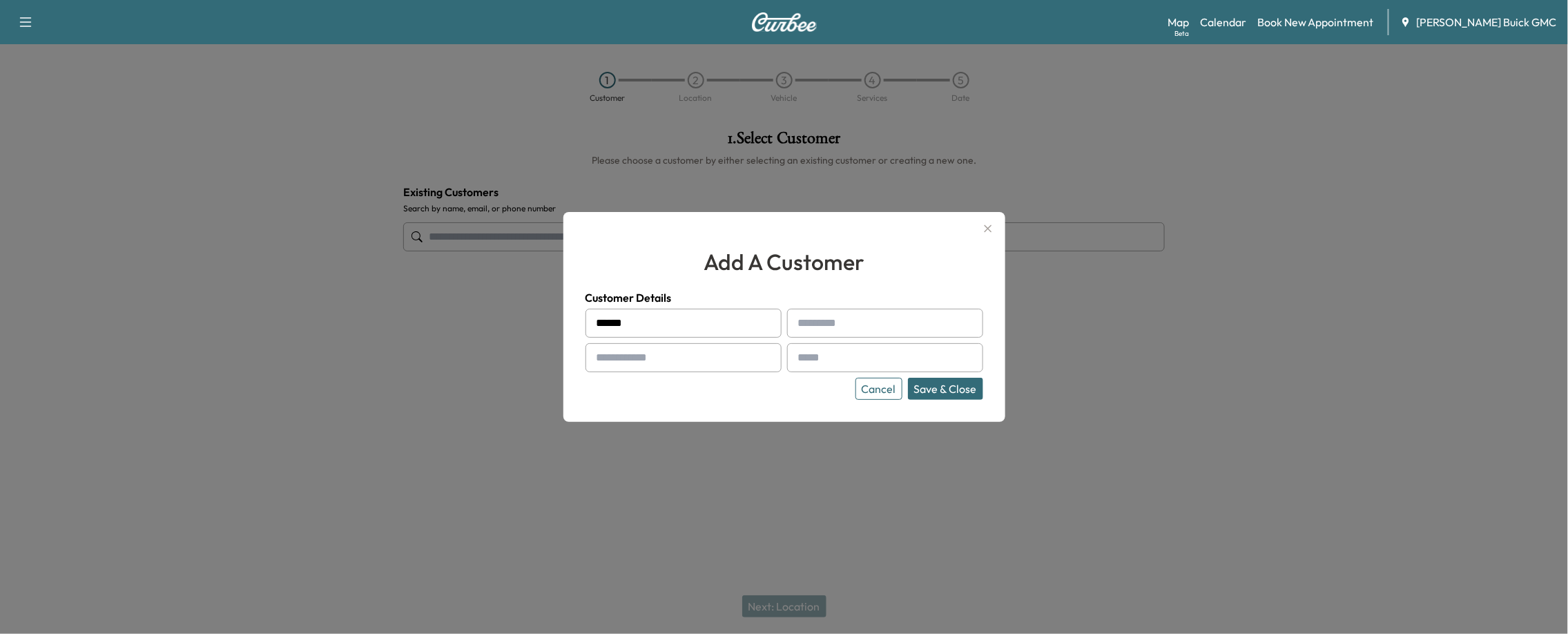 type on "*****" 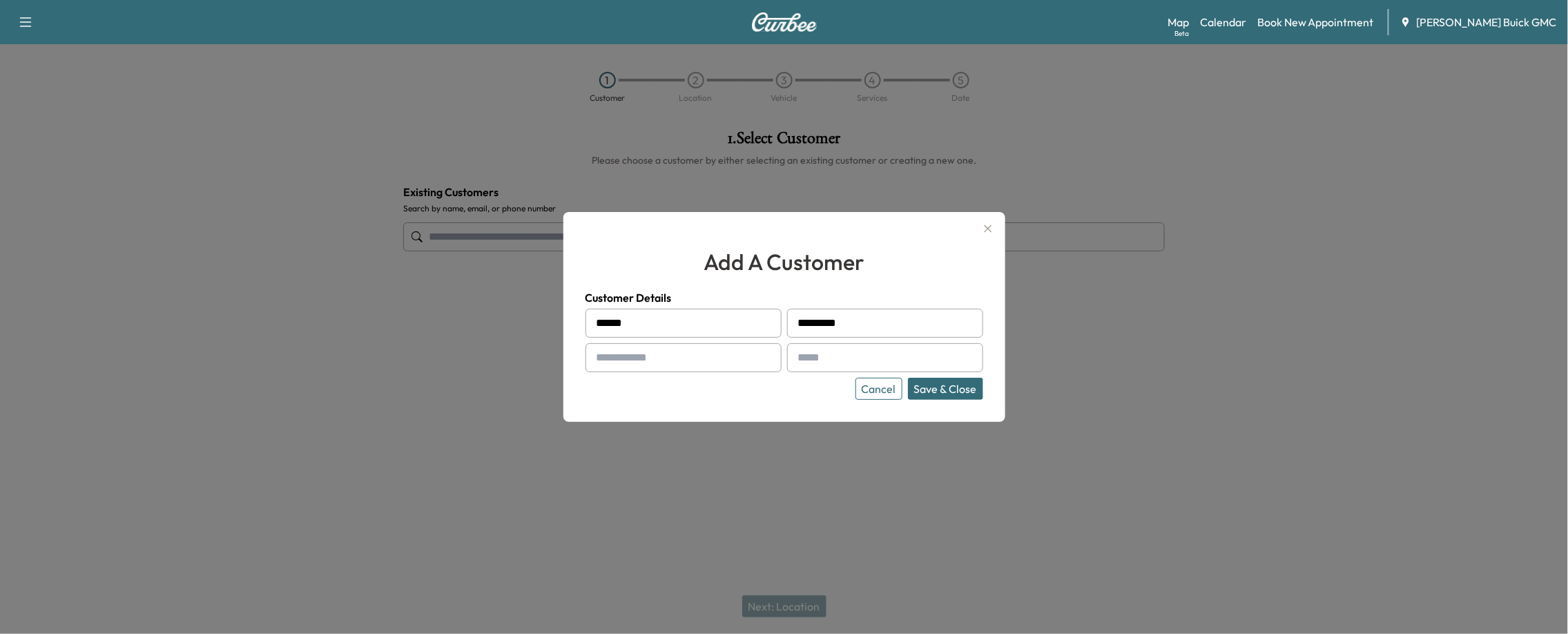 type on "*********" 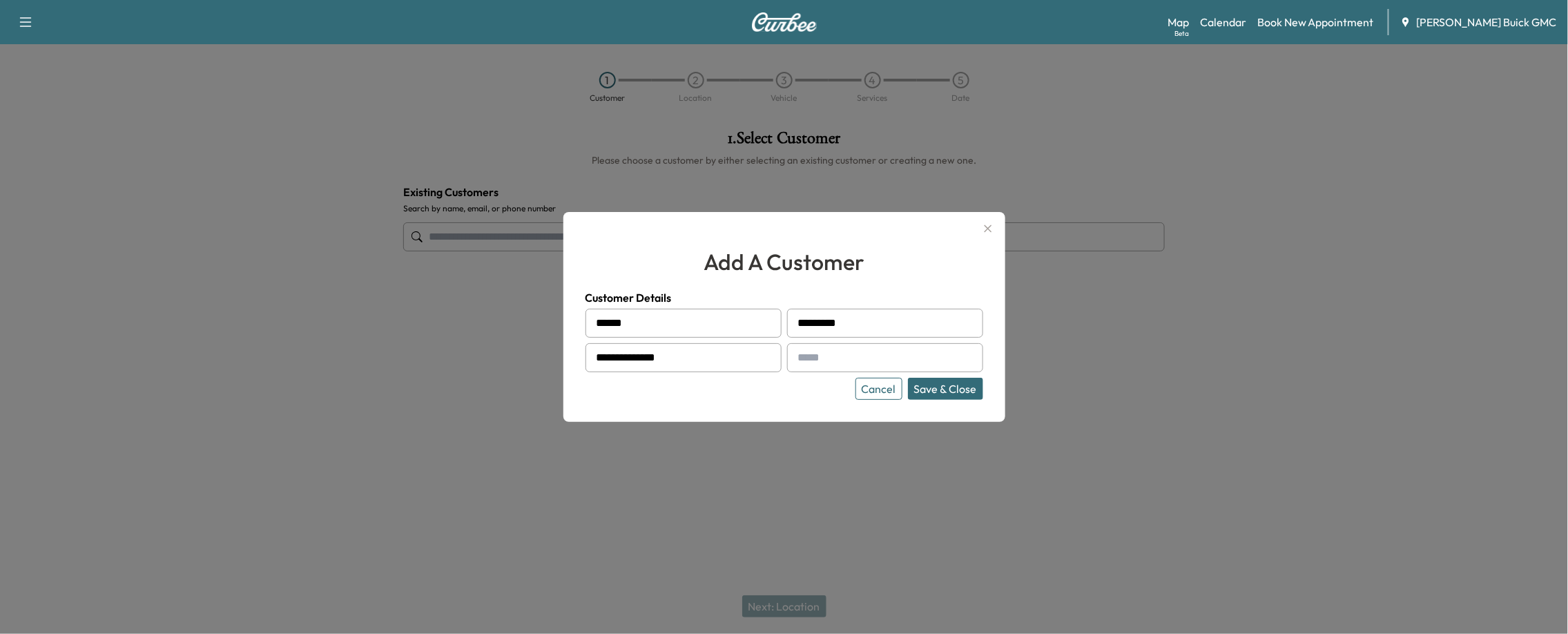 type on "**********" 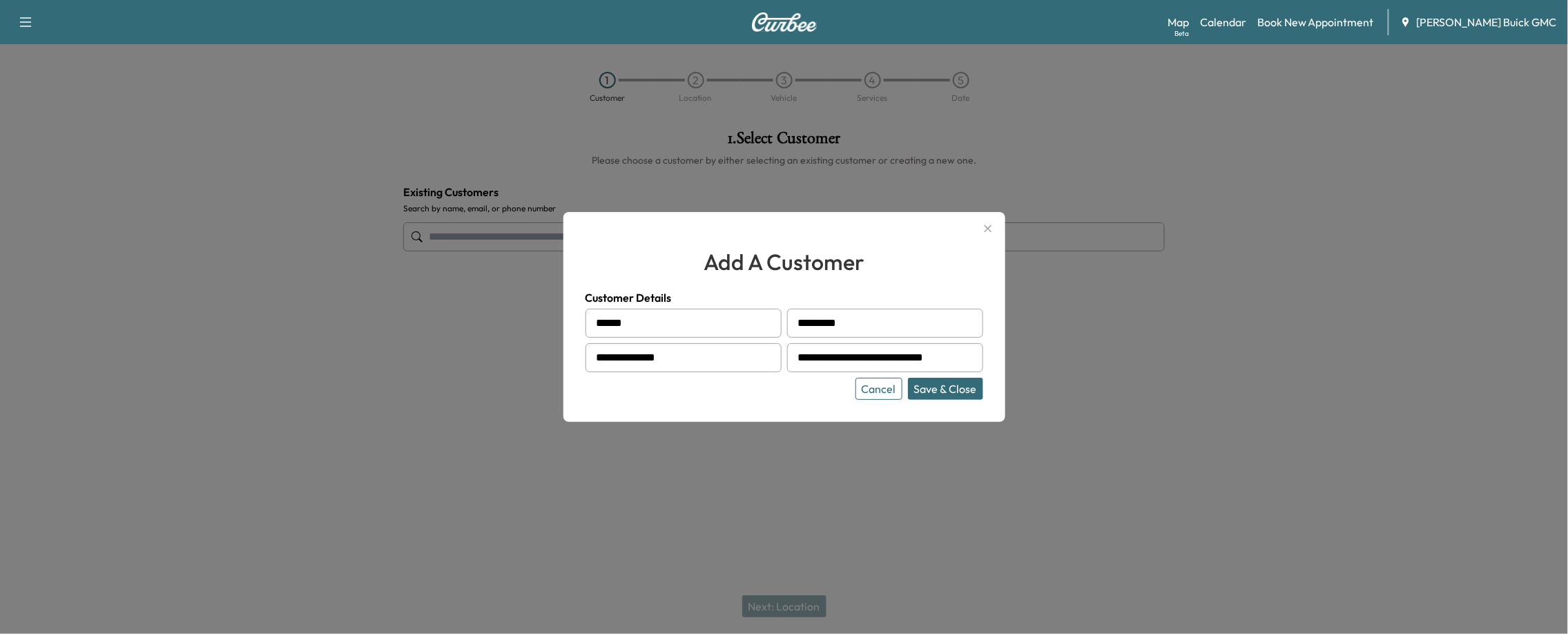 type on "**********" 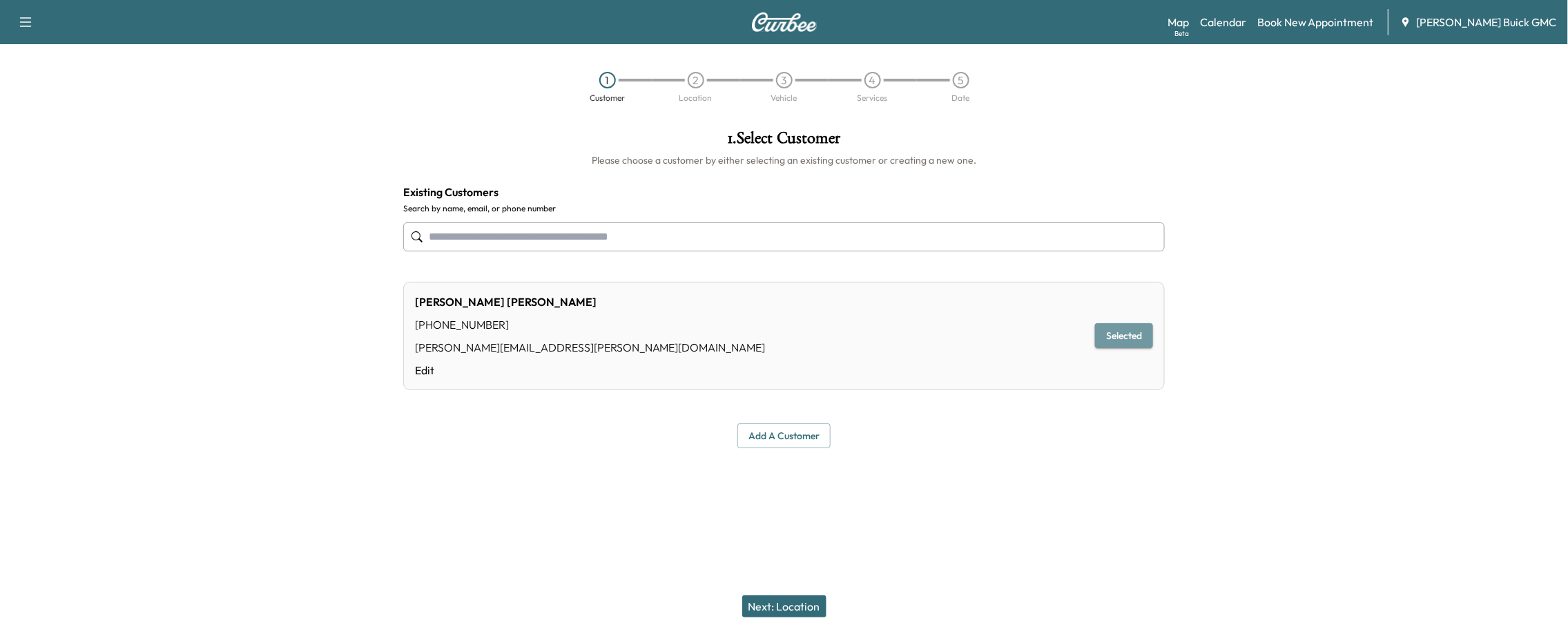 click on "Selected" at bounding box center [1124, 336] 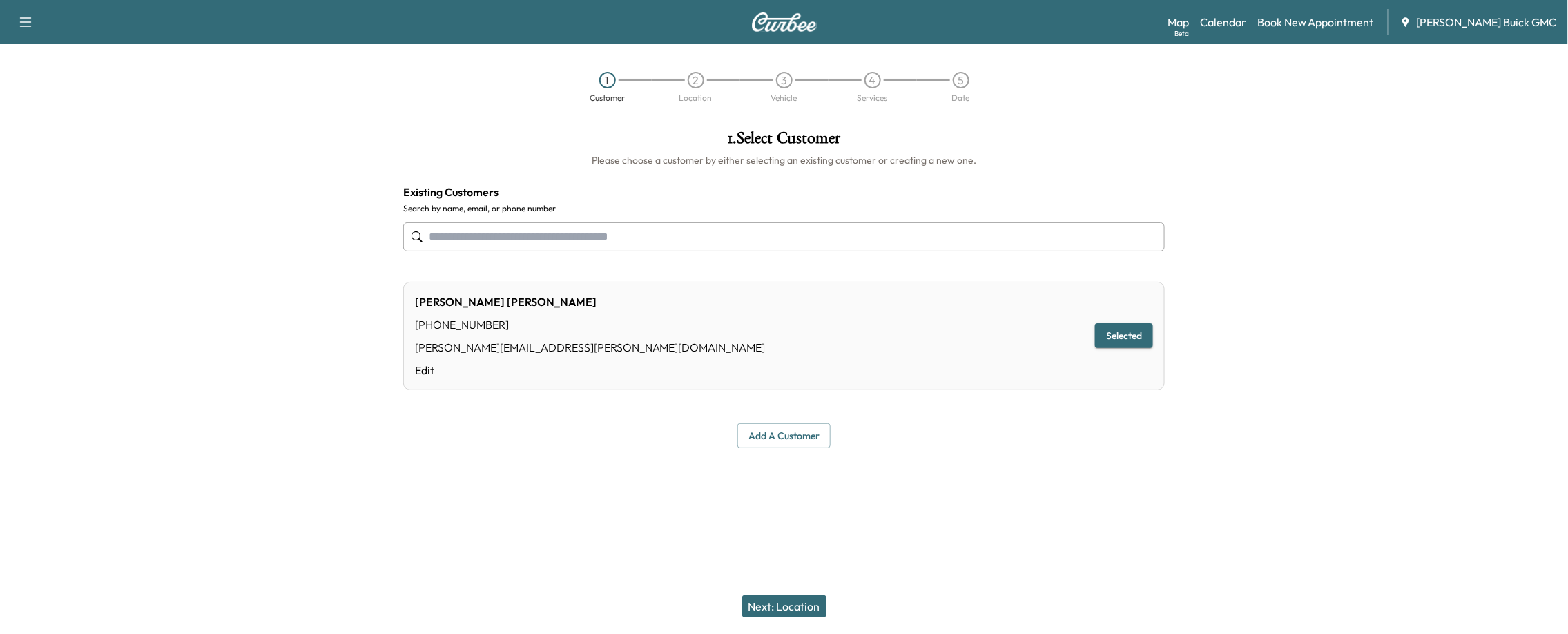 click on "Next: Location" at bounding box center (784, 606) 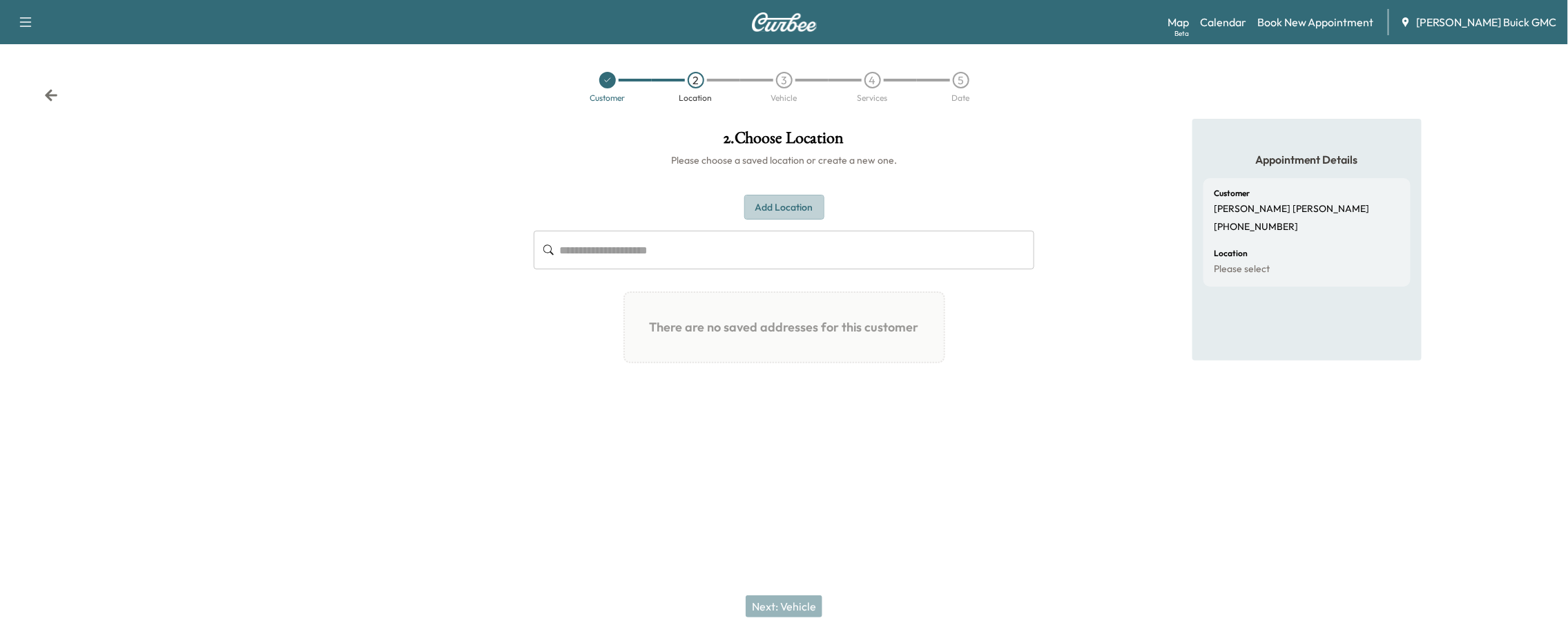 click on "Add Location" at bounding box center (784, 207) 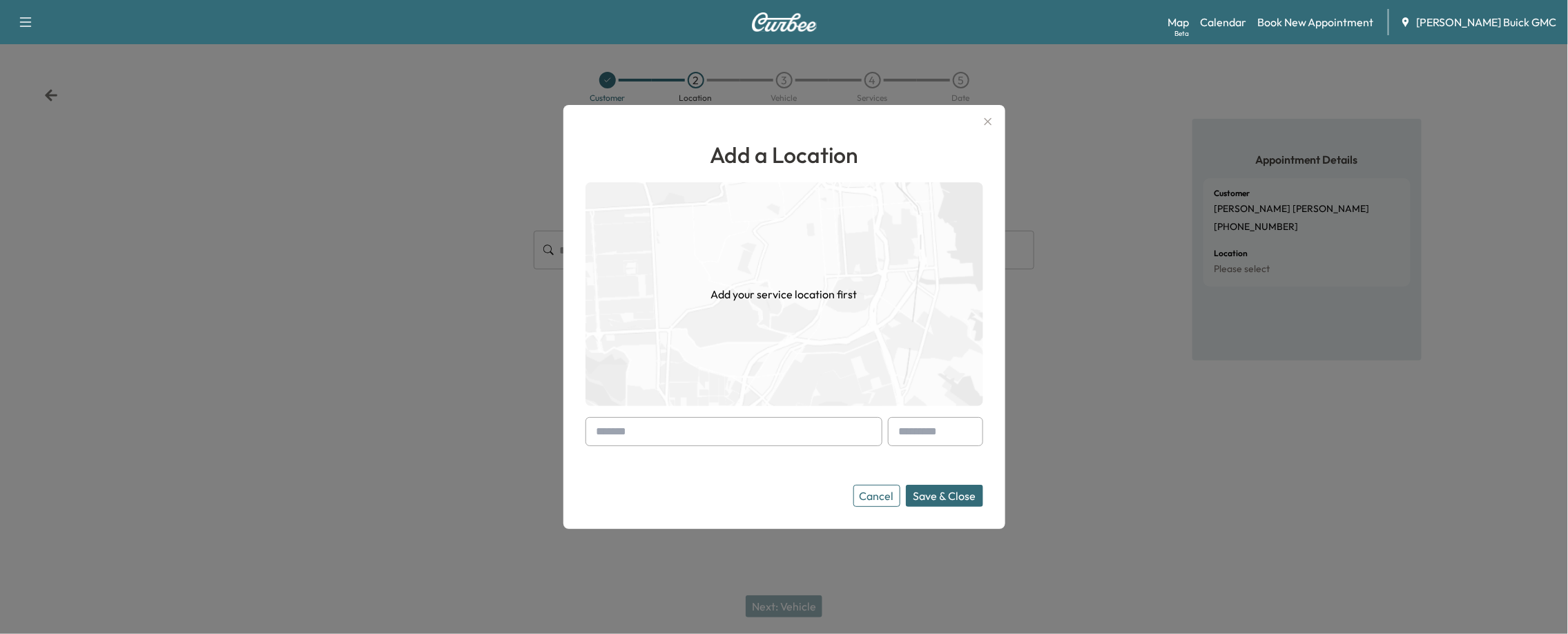 click at bounding box center [734, 432] 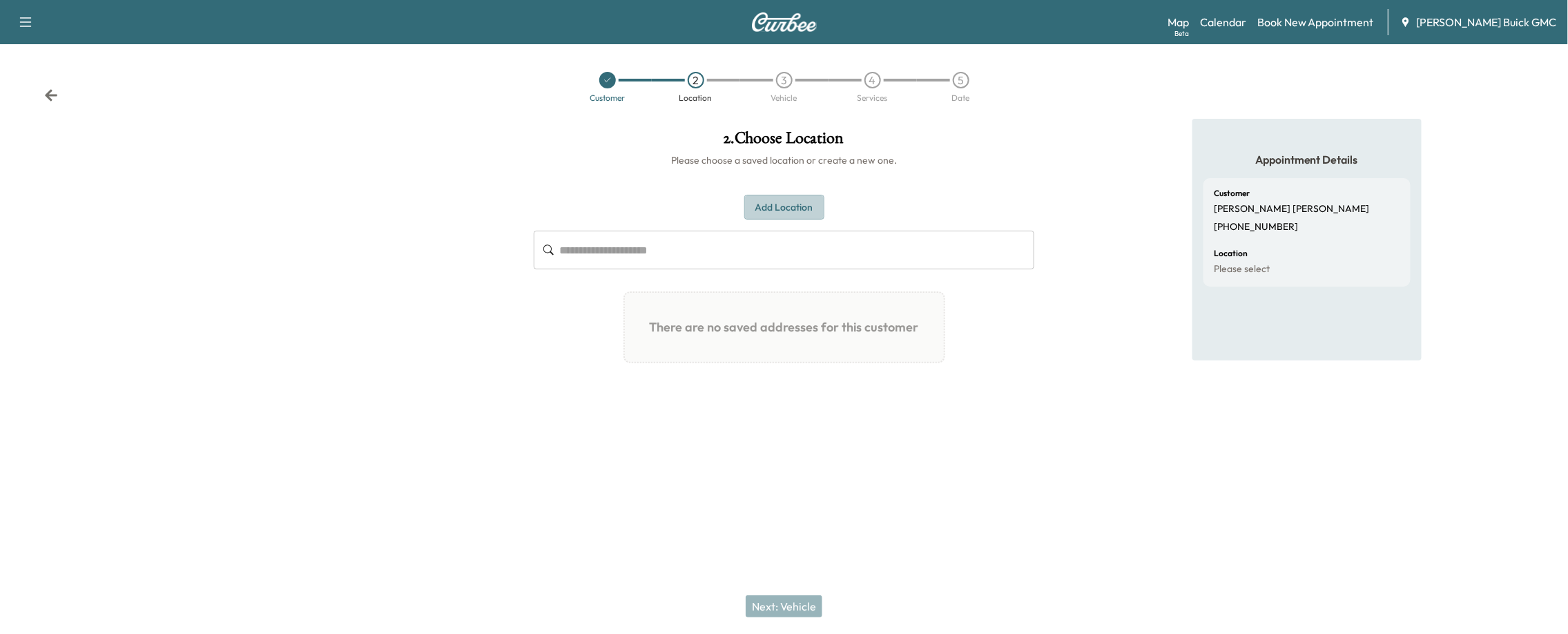 click on "Add Location" at bounding box center [784, 207] 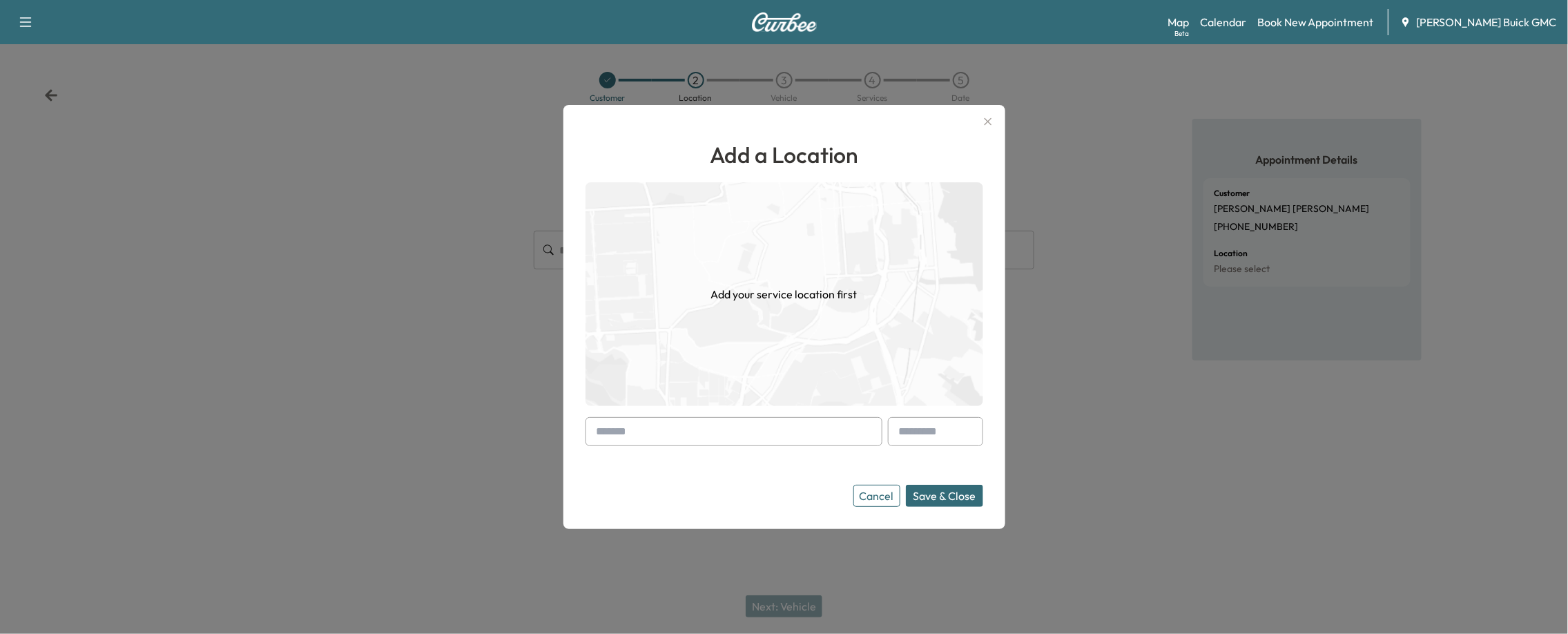 click at bounding box center (734, 432) 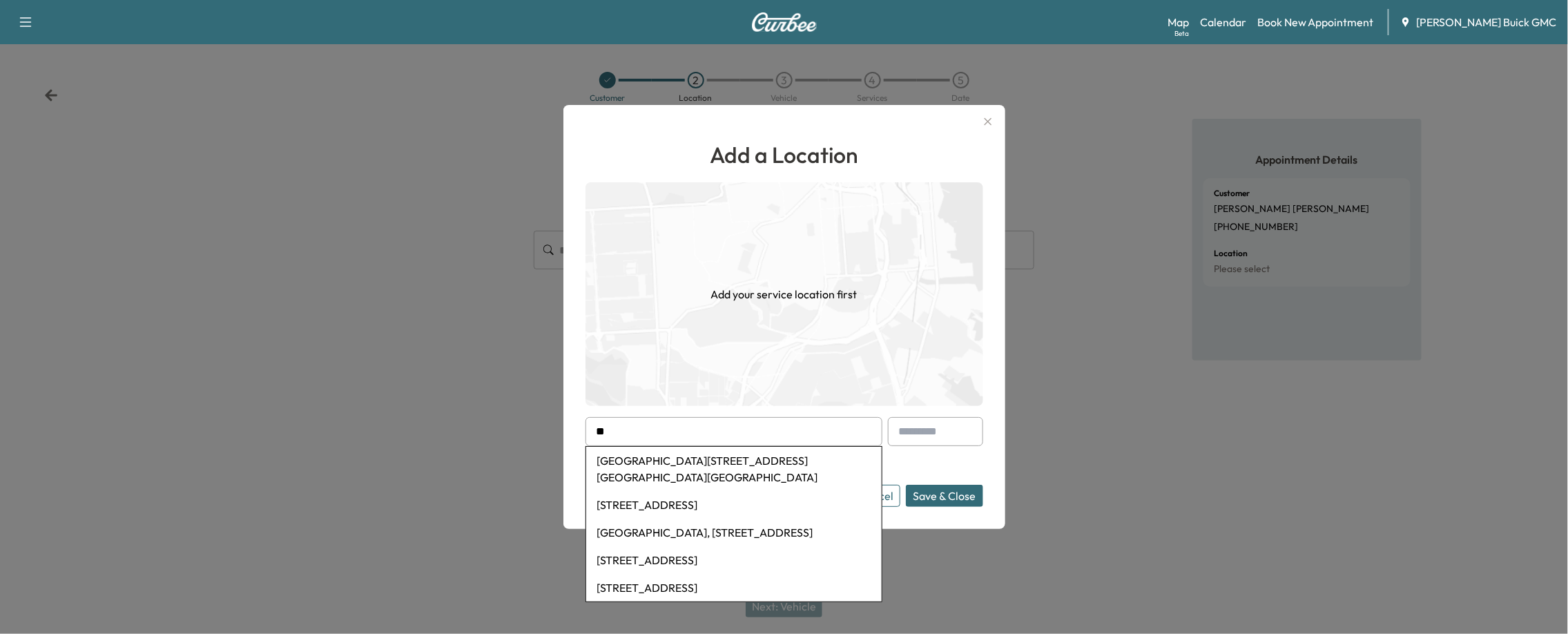 type on "*" 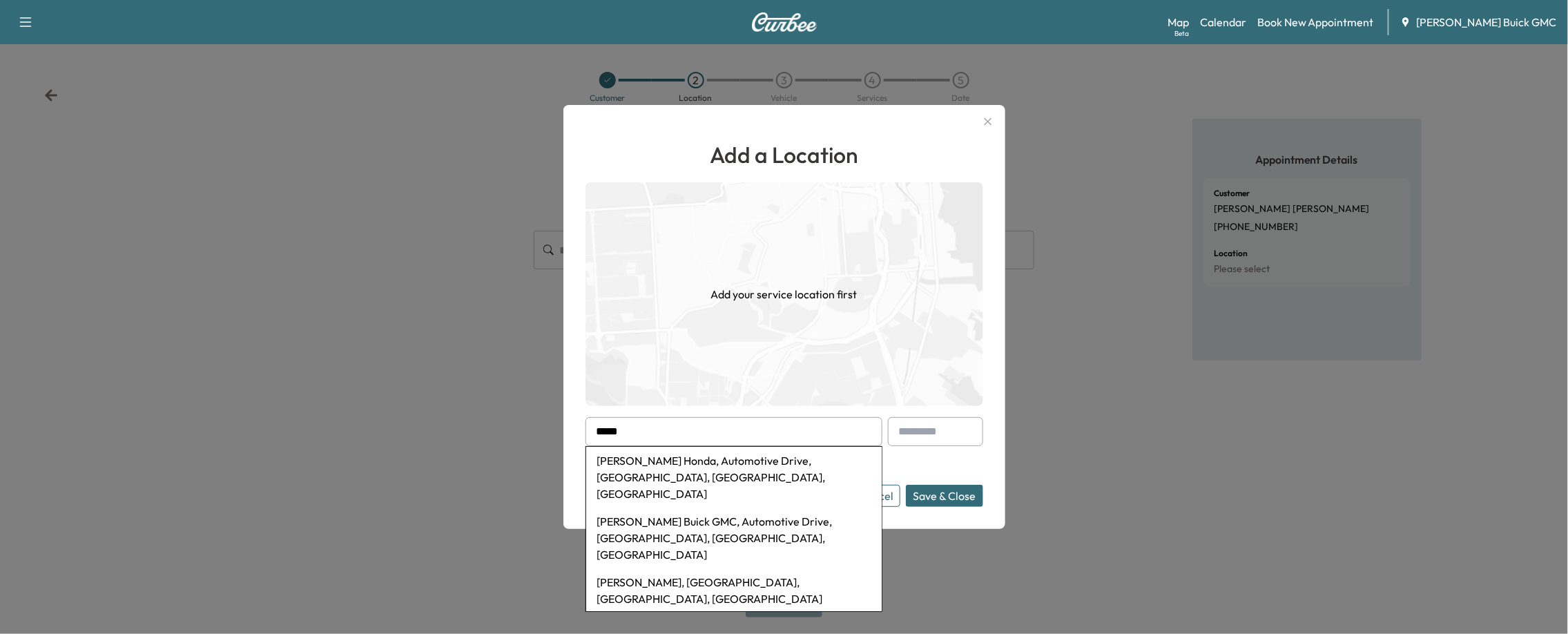 click on "[PERSON_NAME] Buick GMC, Automotive Drive, [GEOGRAPHIC_DATA], [GEOGRAPHIC_DATA], [GEOGRAPHIC_DATA]" at bounding box center (734, 538) 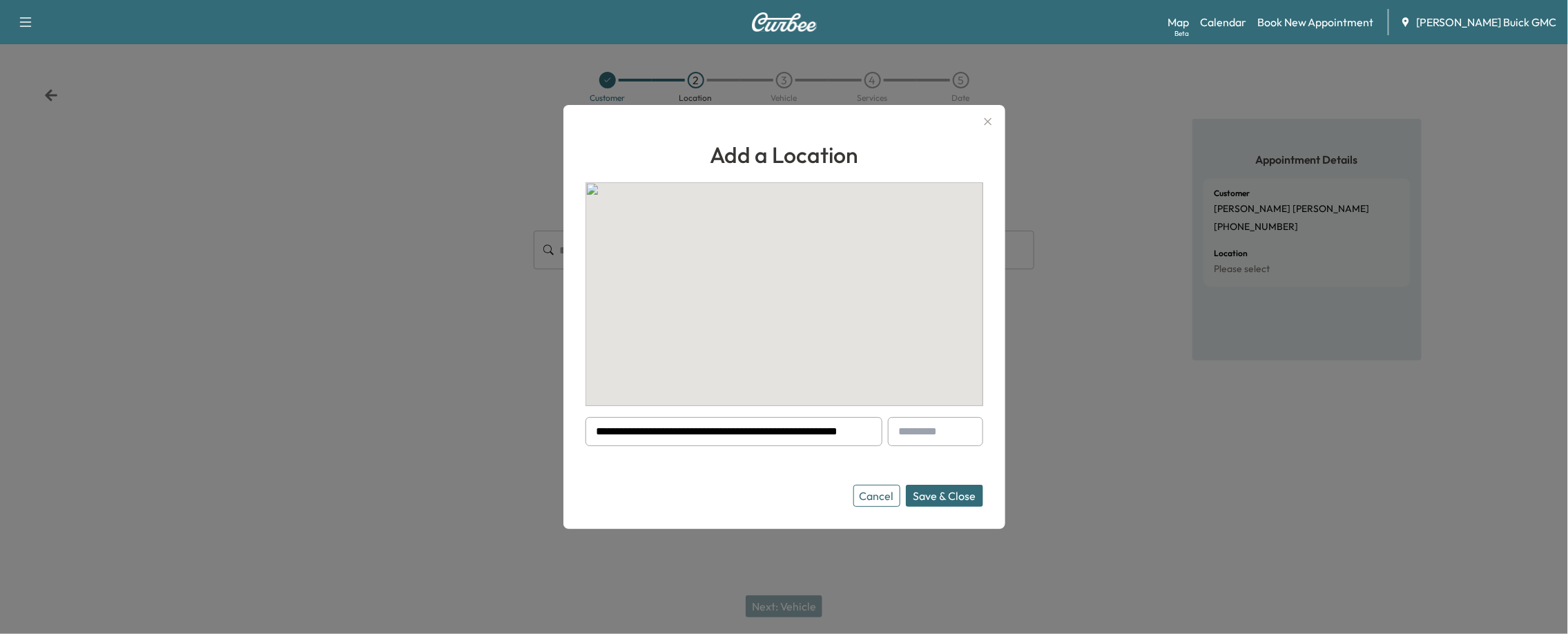 click on "Save & Close" at bounding box center [945, 496] 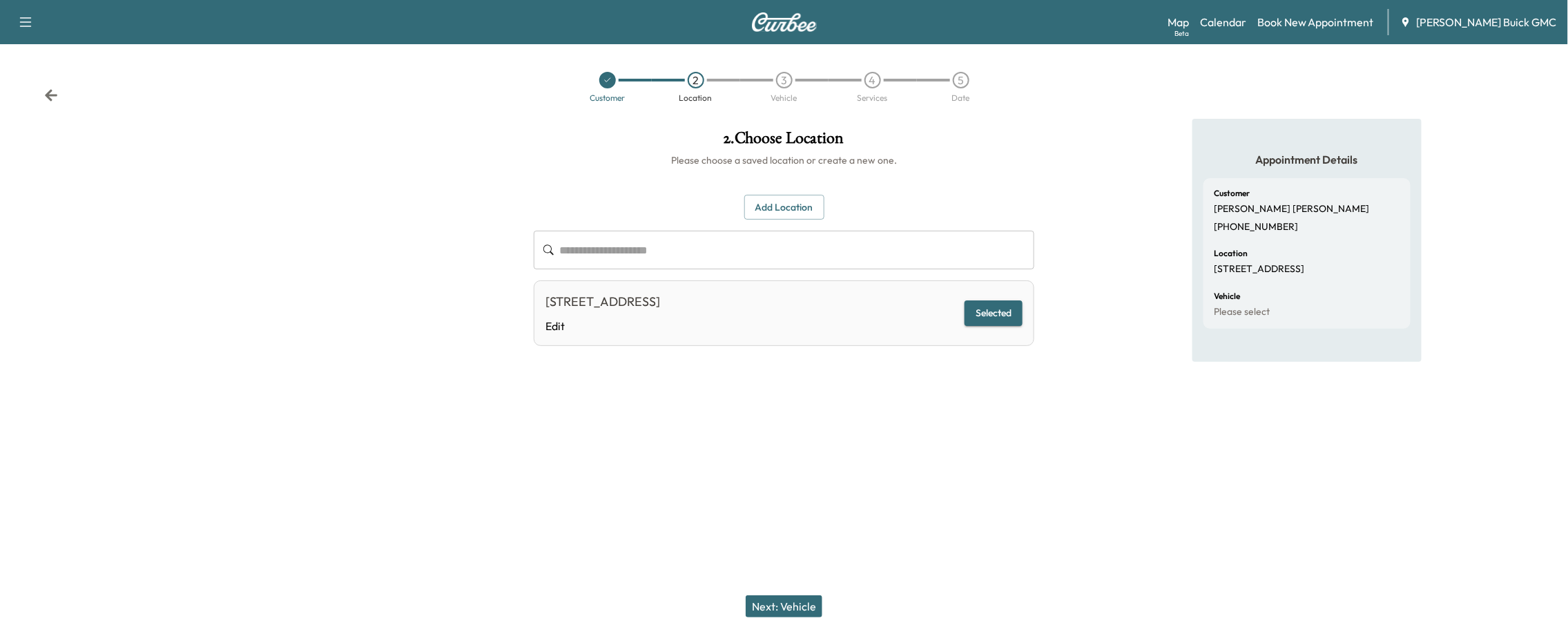 click on "Next: Vehicle" at bounding box center [784, 606] 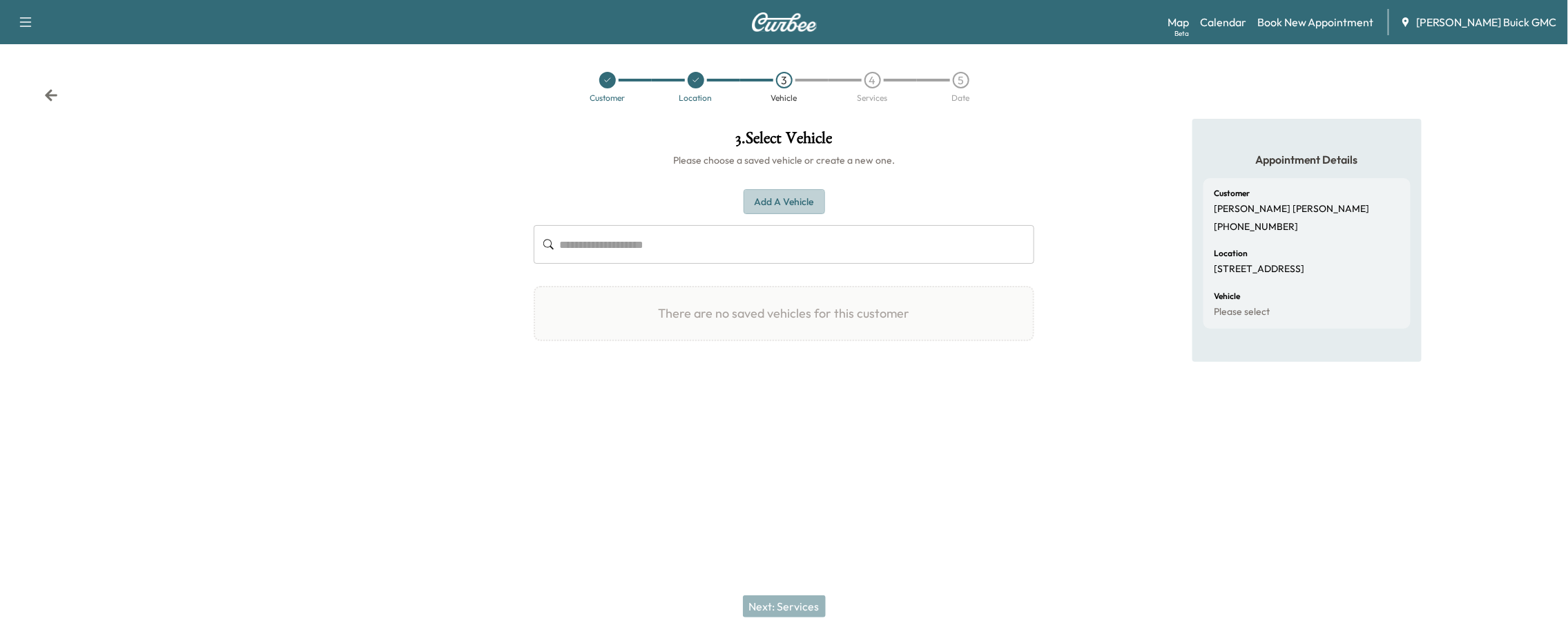 click on "Add a Vehicle" at bounding box center (784, 202) 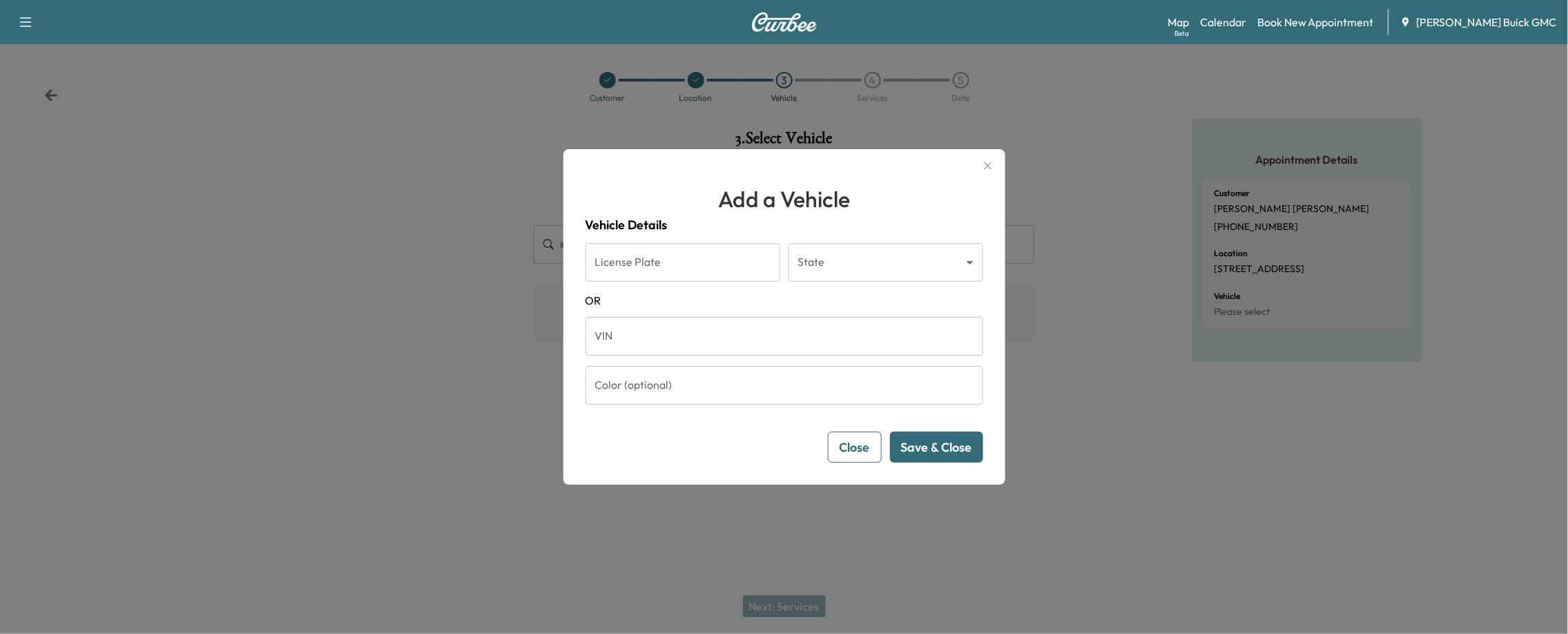 click on "License Plate" at bounding box center (683, 262) 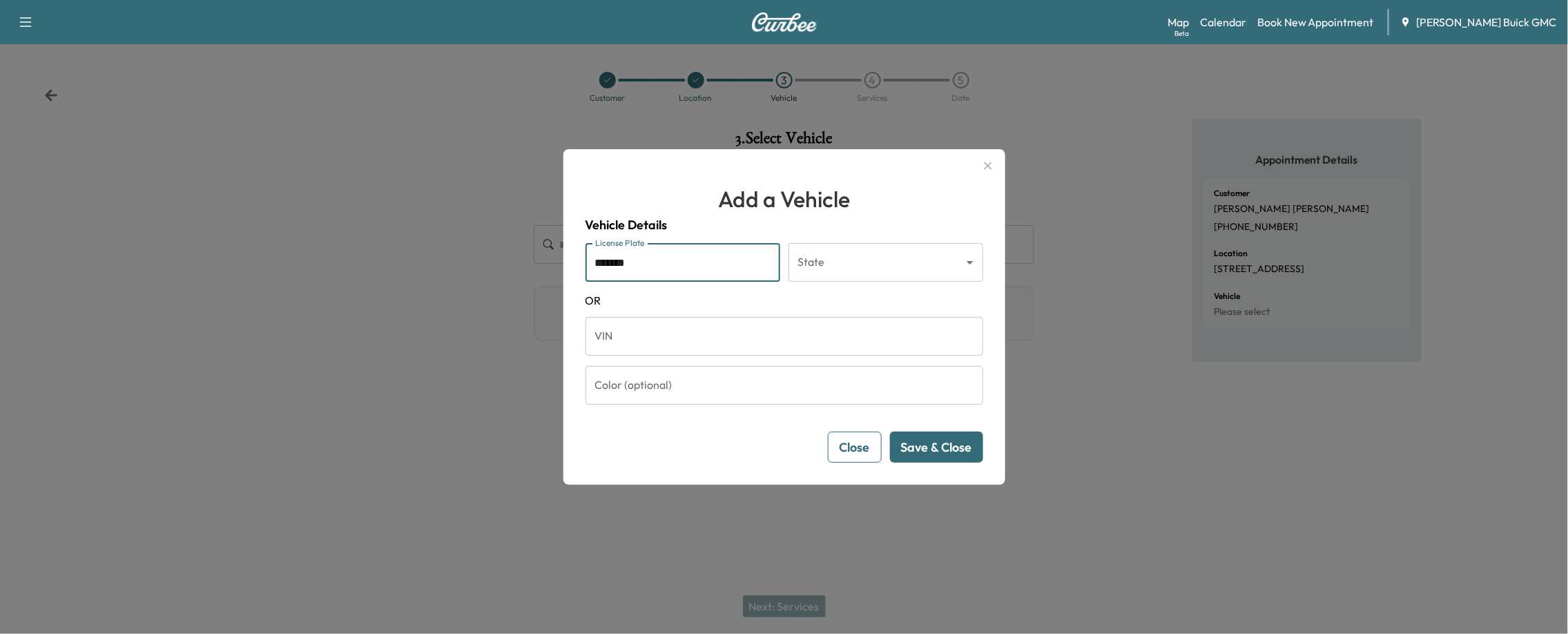 type on "*******" 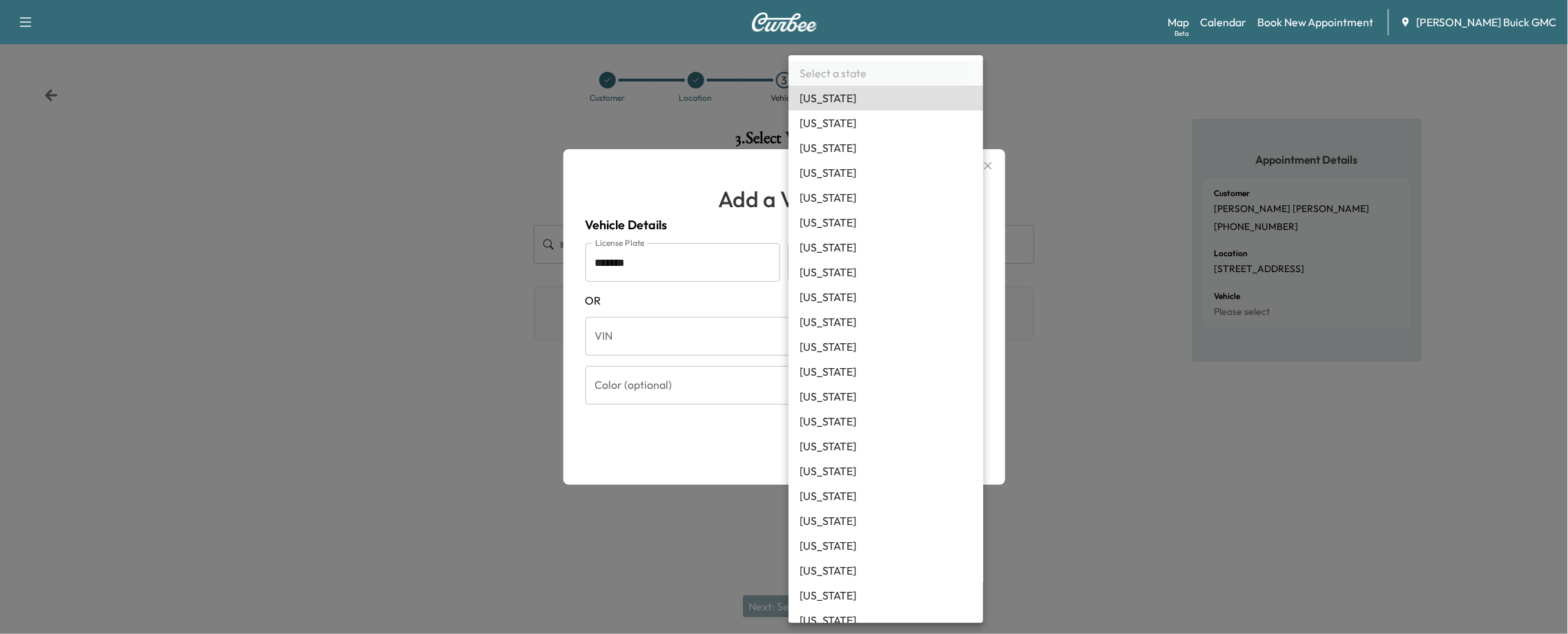 click on "Support Log Out Map Beta Calendar Book New Appointment [PERSON_NAME] Buick GMC Customer Location 3 Vehicle 4 Services 5 Date 3 .  Select Vehicle Please choose a saved vehicle or create a new one. Add a Vehicle ​ There are no saved vehicles for this customer Add a Vehicle Vehicle Details License Plate ******* License Plate State ​ State [US_STATE] VIN VIN Color (optional) Color (optional) Close Save & Close No, Go Back Yes, I'm Sure Add a Vehicle Vehicle Details License Plate License Plate State ​ State [US_STATE] VIN VIN Color (optional) Color (optional) Delete Vehicle Close Save & Close Please Confirm That the following information is correct: Year :  Make :  Model :  License Plate :  State :  VIN :  Color :  No, Go Back Yes, I'm Sure Are you sure? That you want to delete this Vehicle? This action cannot be undone. No, Go Back Yes, I'm Sure Next: Services Appointment Details Customer [PERSON_NAME] [PHONE_NUMBER] Location [STREET_ADDRESS] Vehicle Please select
Select a state" at bounding box center (784, 317) 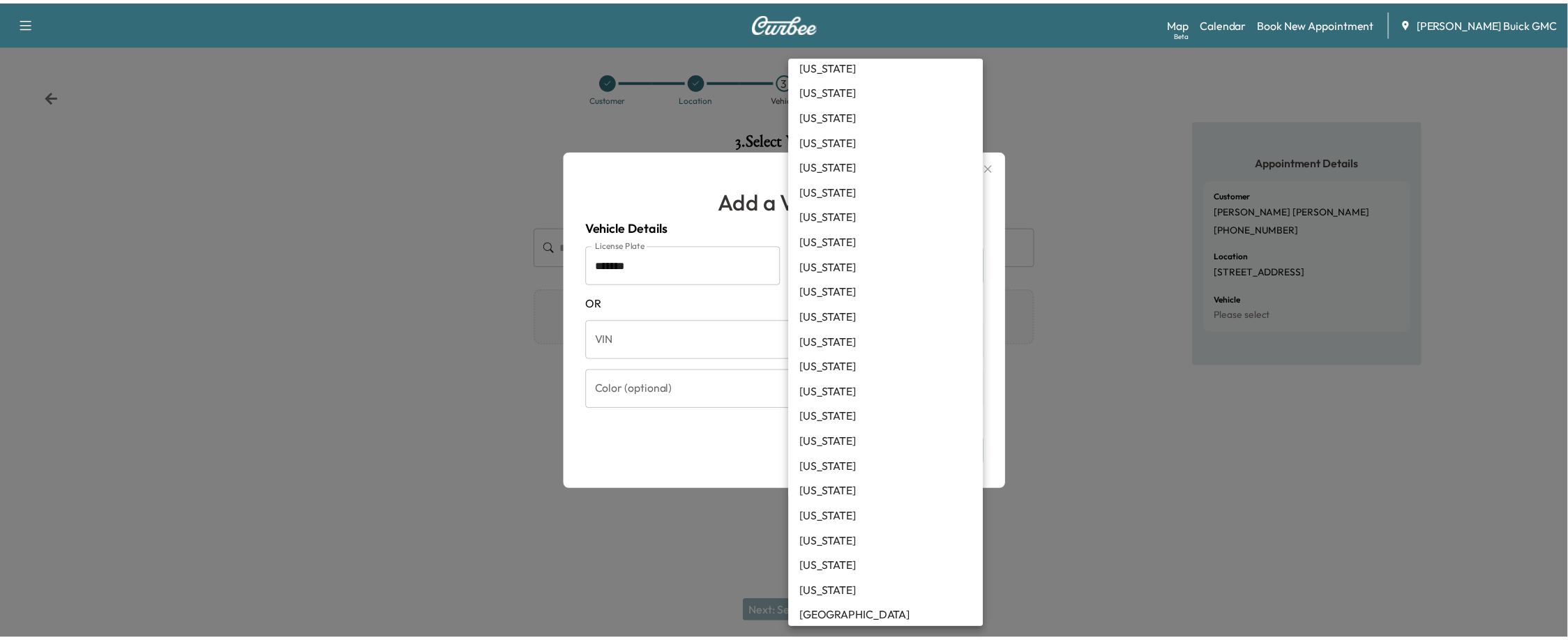 scroll, scrollTop: 968, scrollLeft: 0, axis: vertical 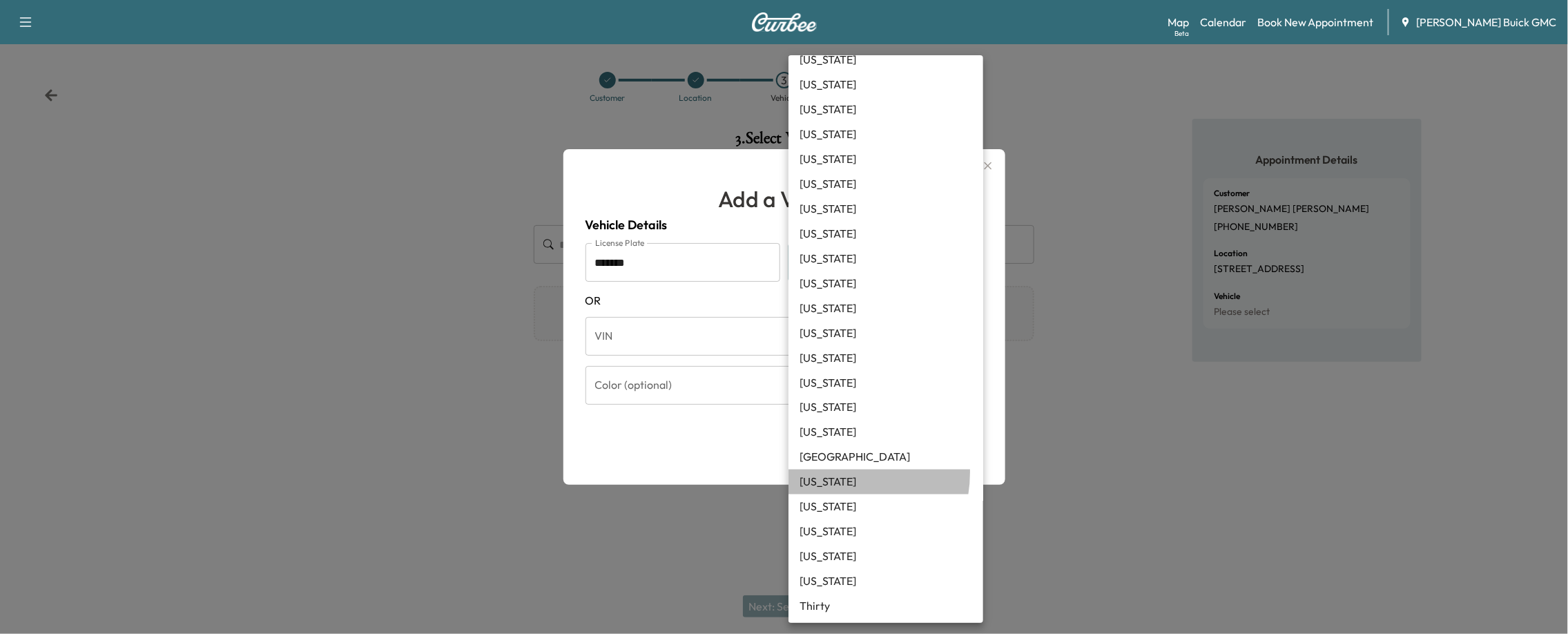 click on "[US_STATE]" at bounding box center (886, 482) 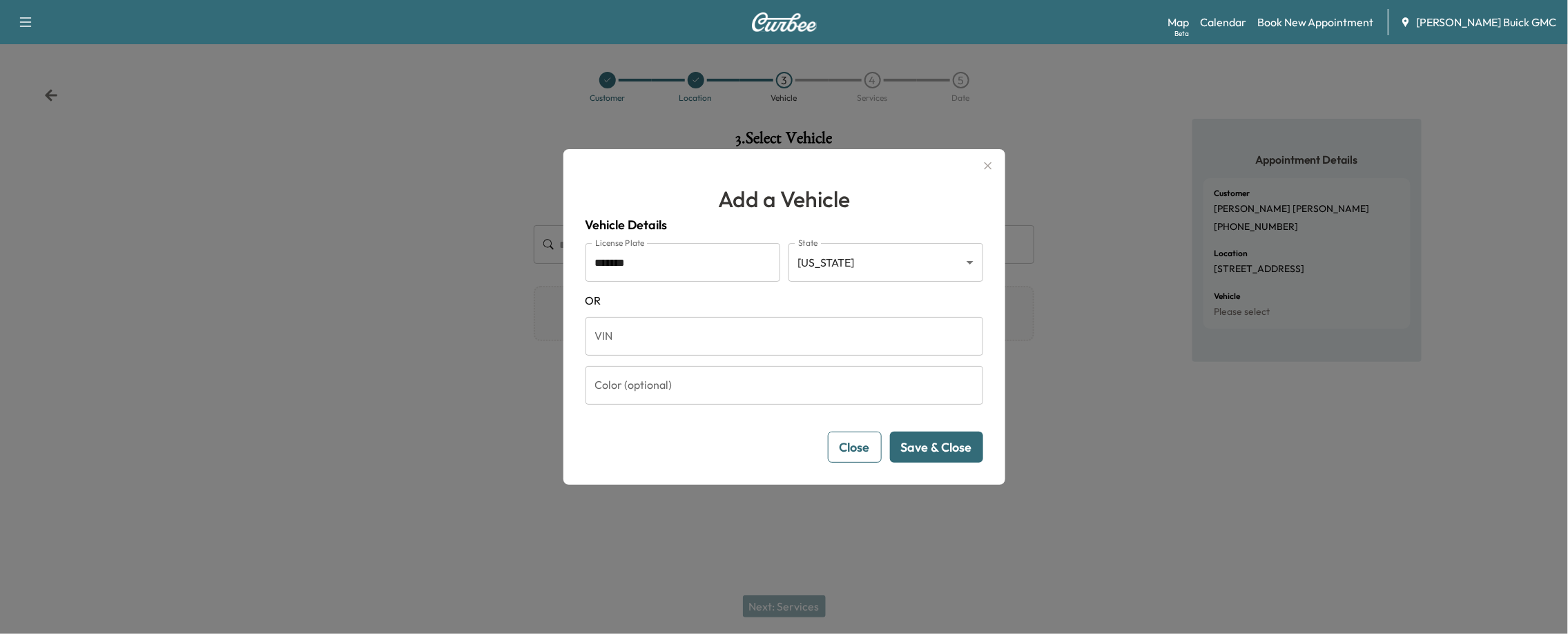 click on "Save & Close" at bounding box center (936, 447) 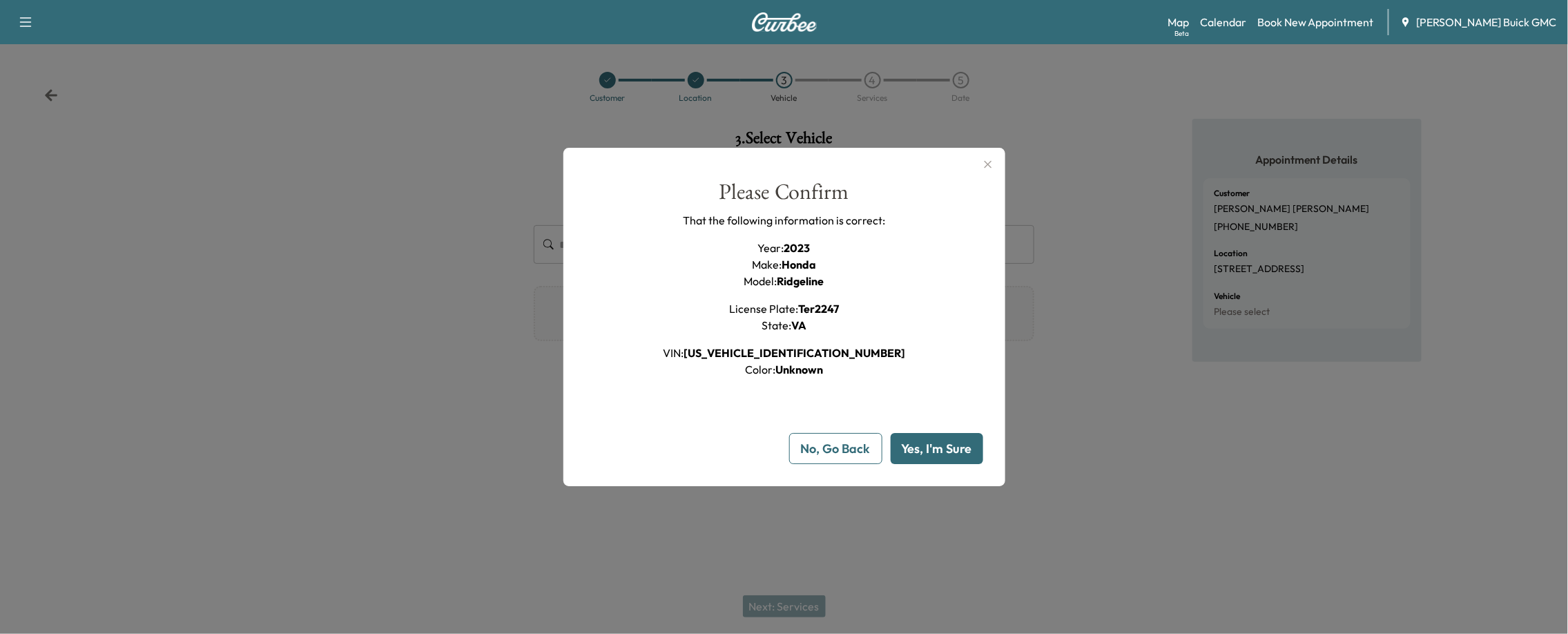 click on "Yes, I'm Sure" at bounding box center (937, 448) 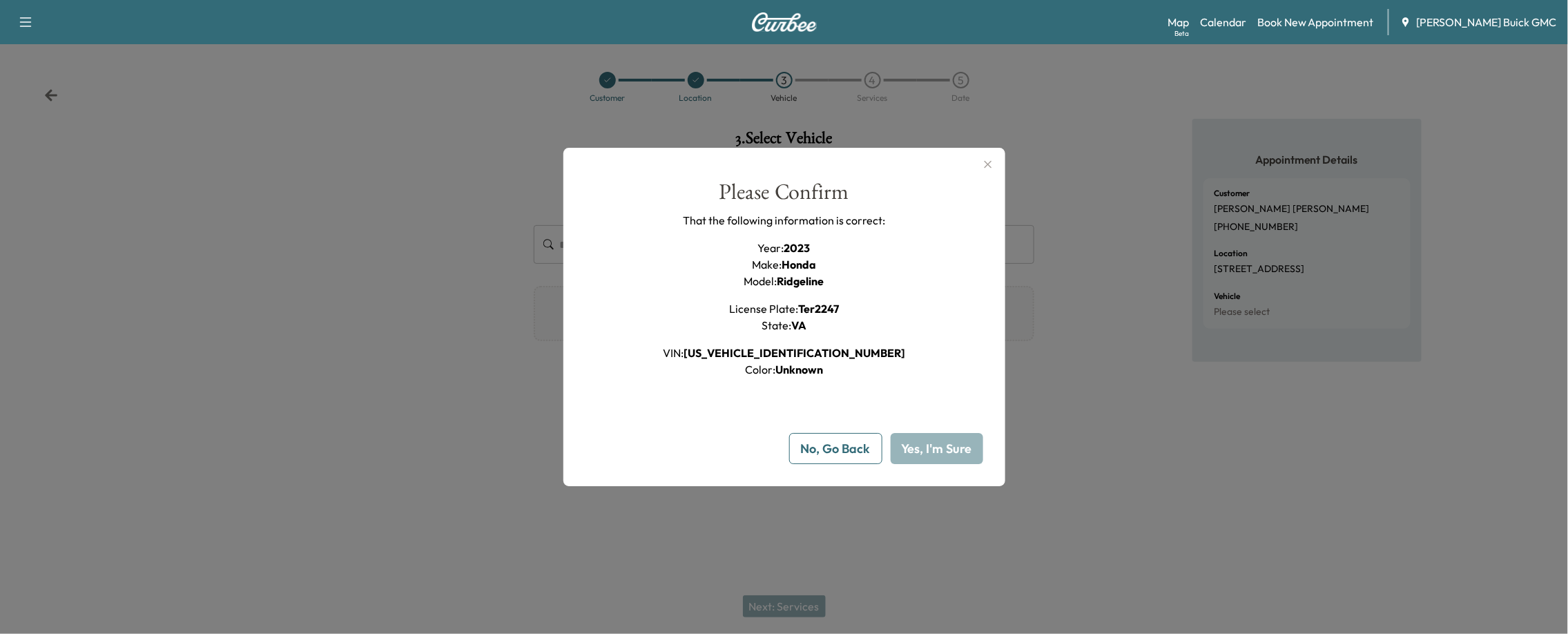type 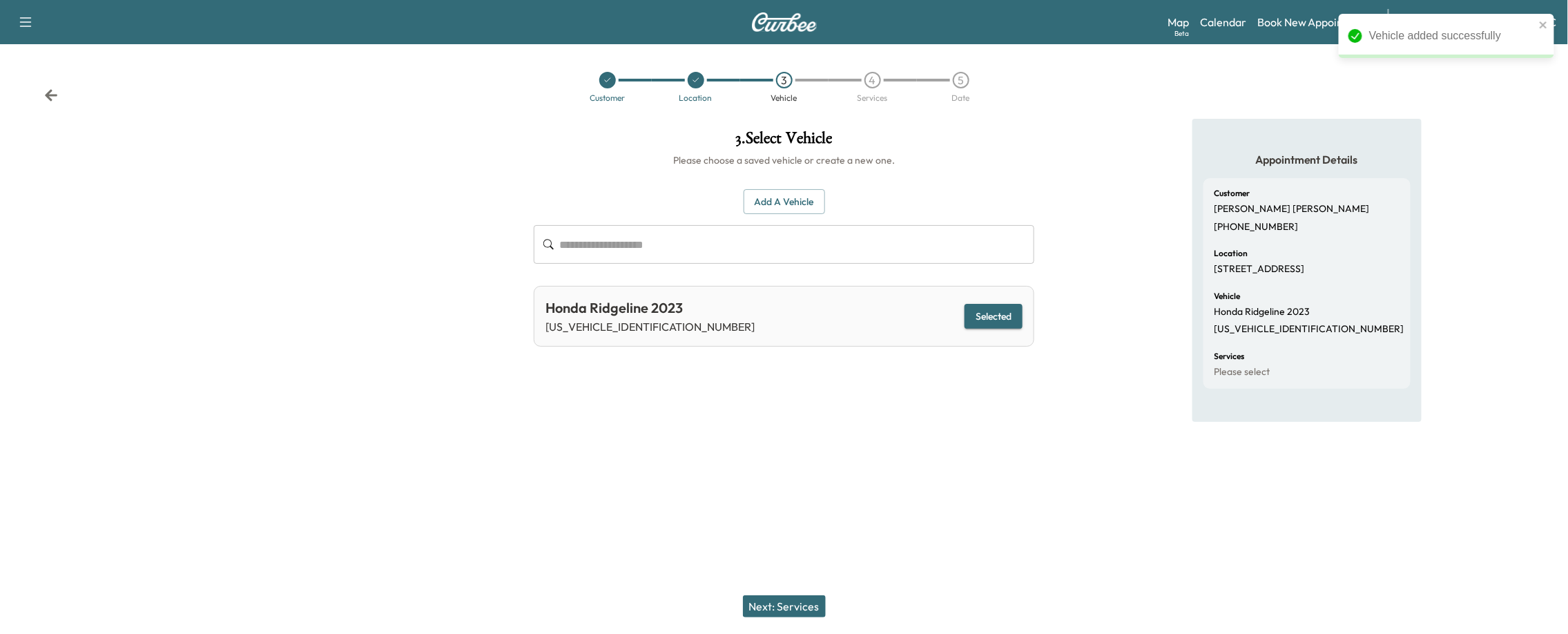 click on "Next: Services" at bounding box center (784, 606) 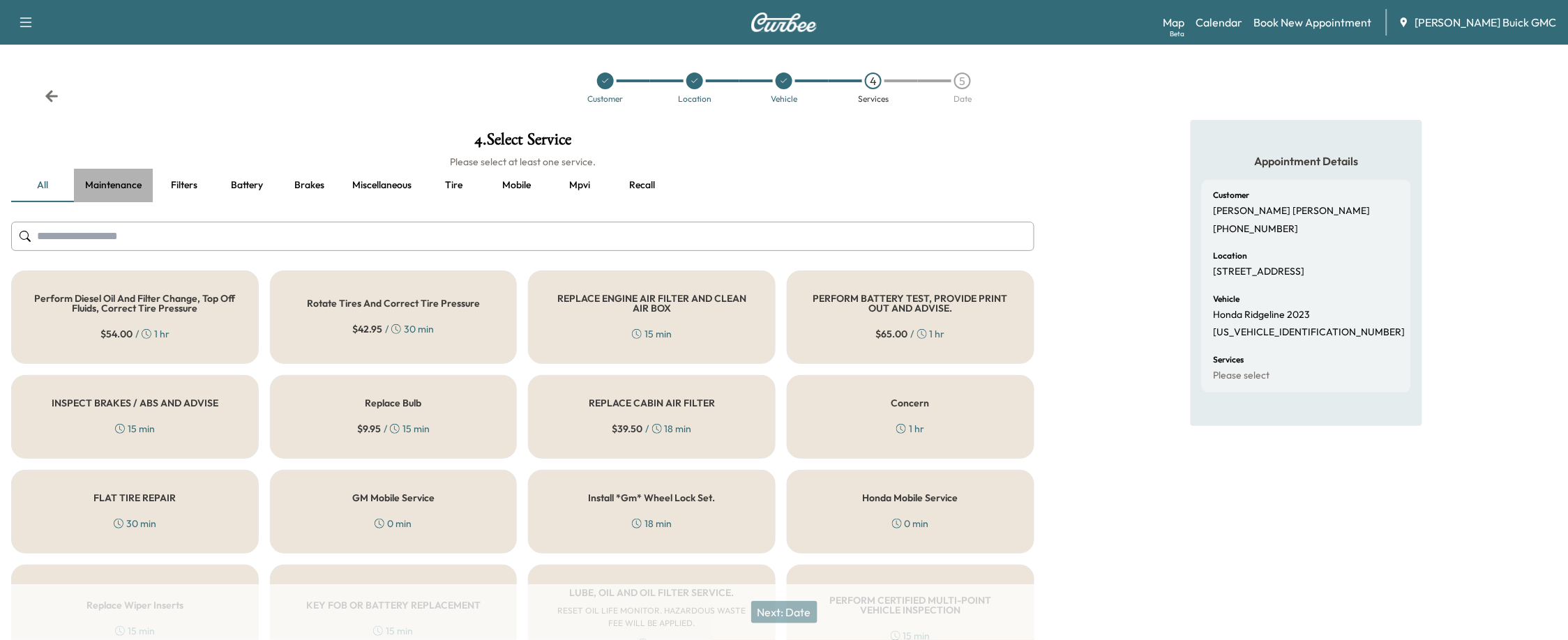 click on "Maintenance" at bounding box center [113, 185] 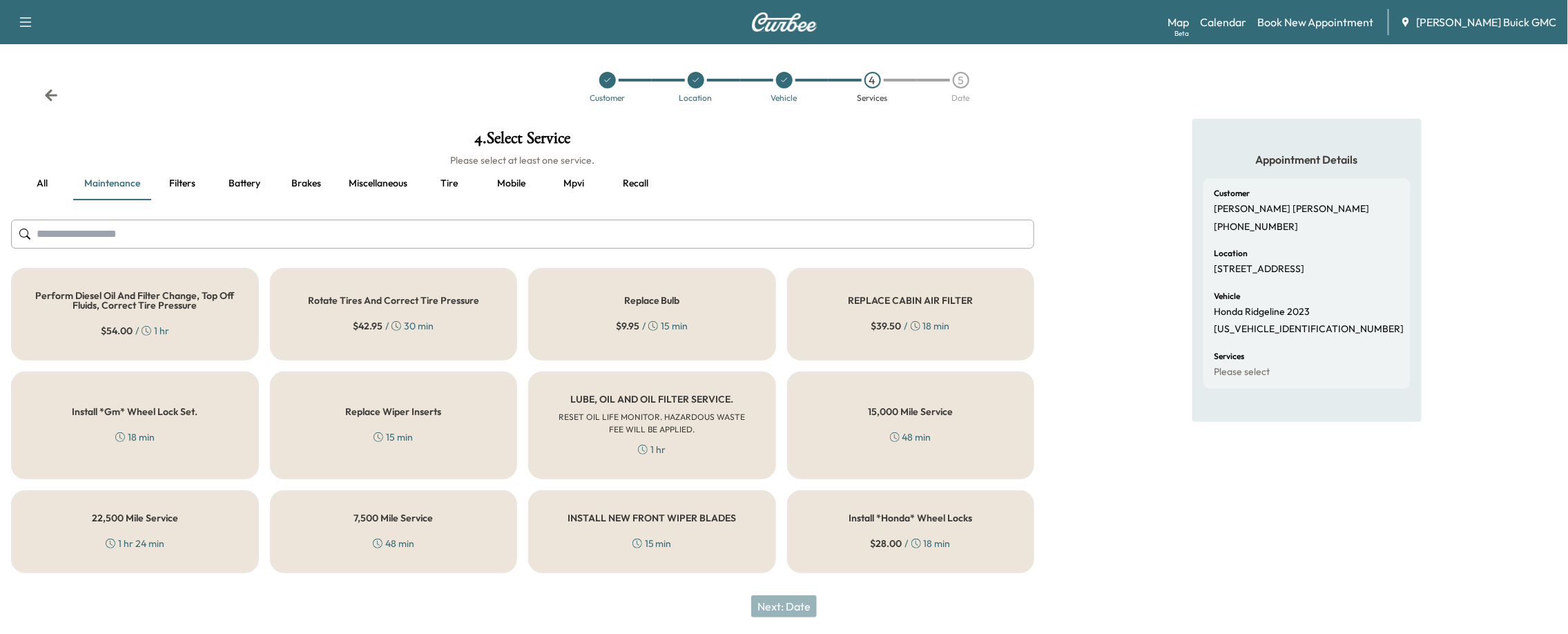 click on "LUBE, OIL AND OIL FILTER SERVICE." at bounding box center [652, 399] 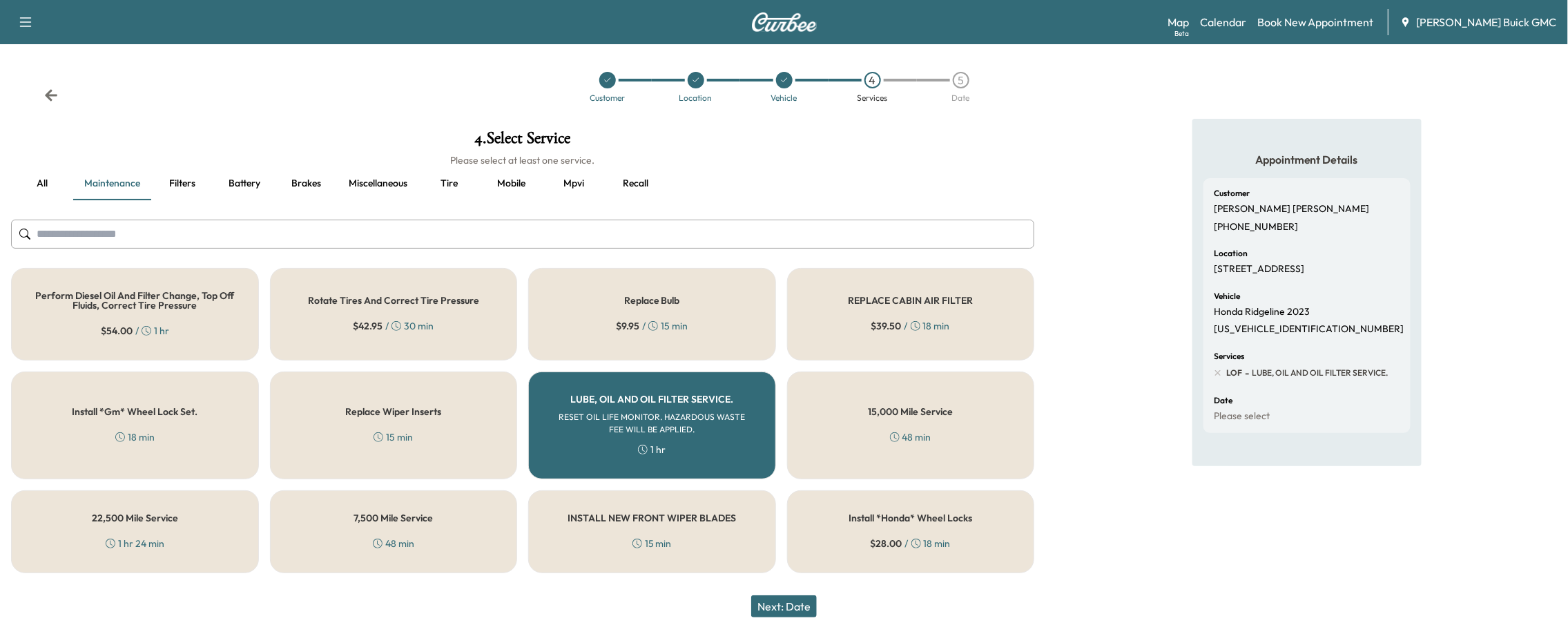 click on "Next: Date" at bounding box center (784, 606) 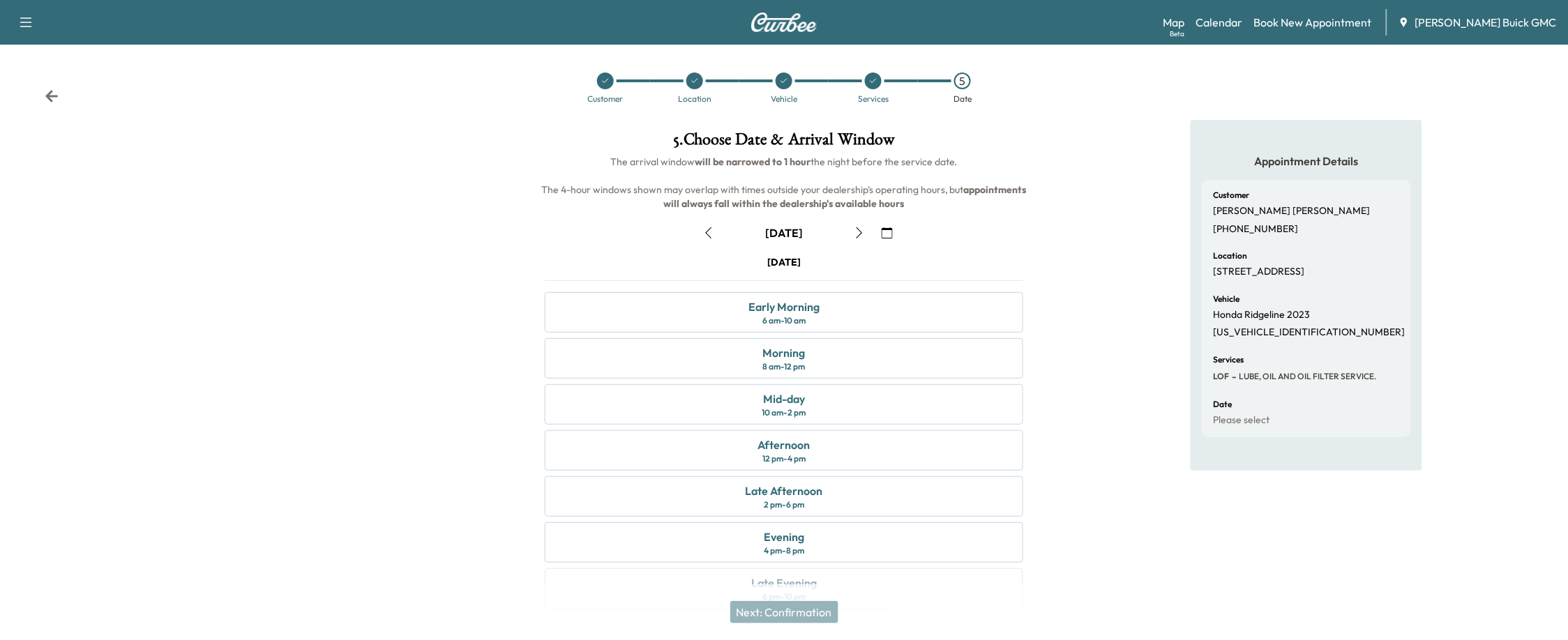 click 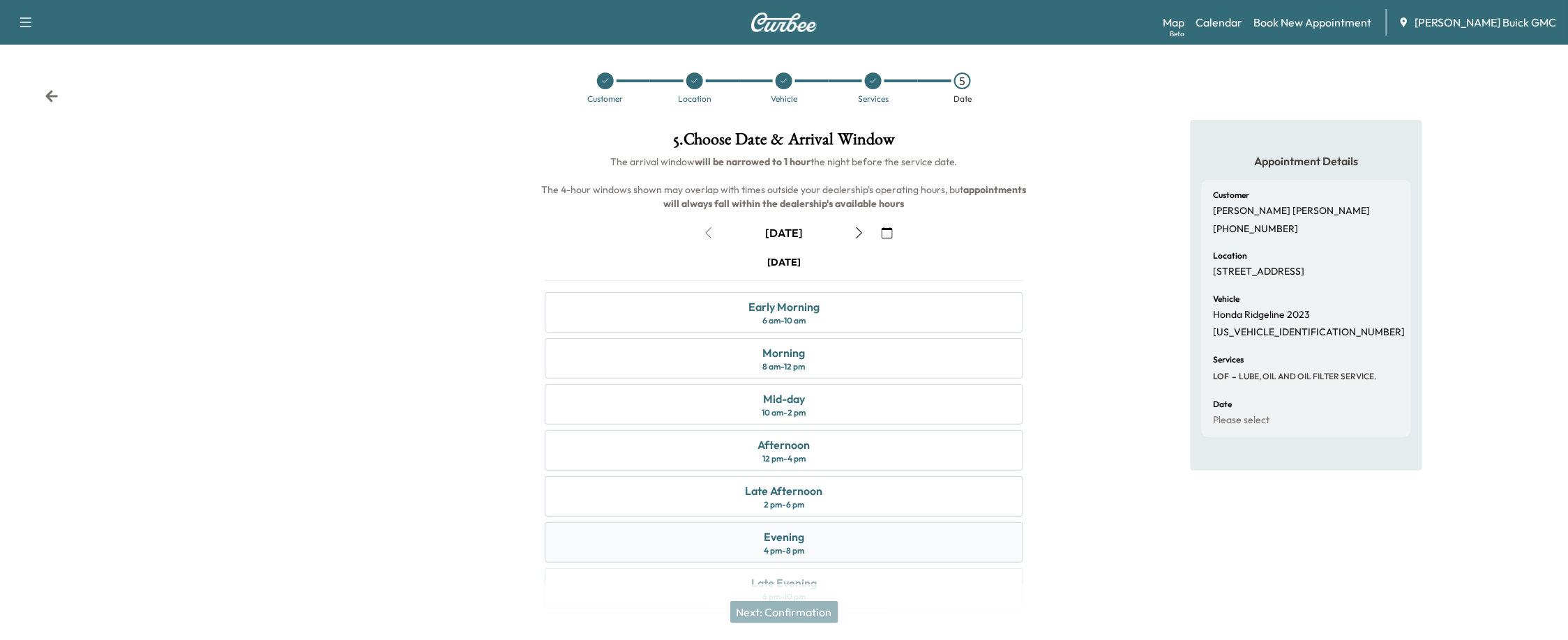 click on "Evening 4 pm  -  8 pm" at bounding box center [783, 542] 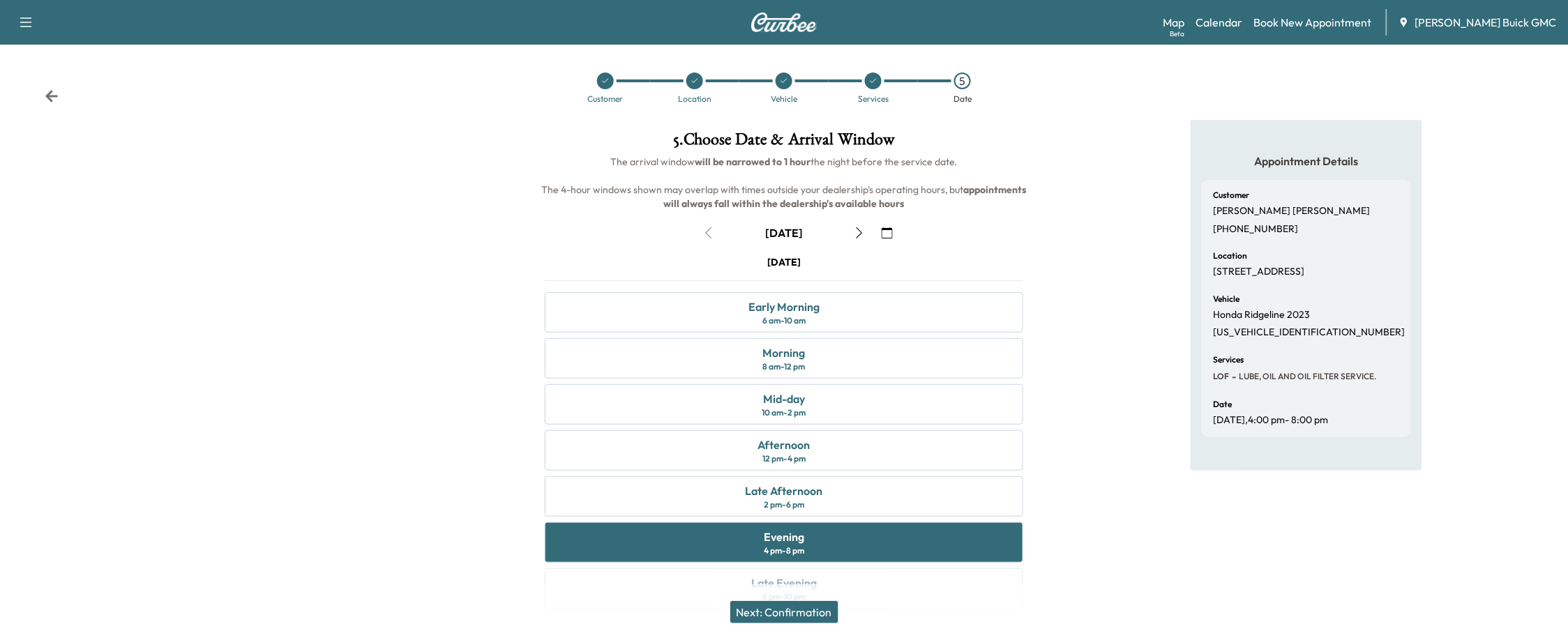 click on "Next: Confirmation" at bounding box center (784, 612) 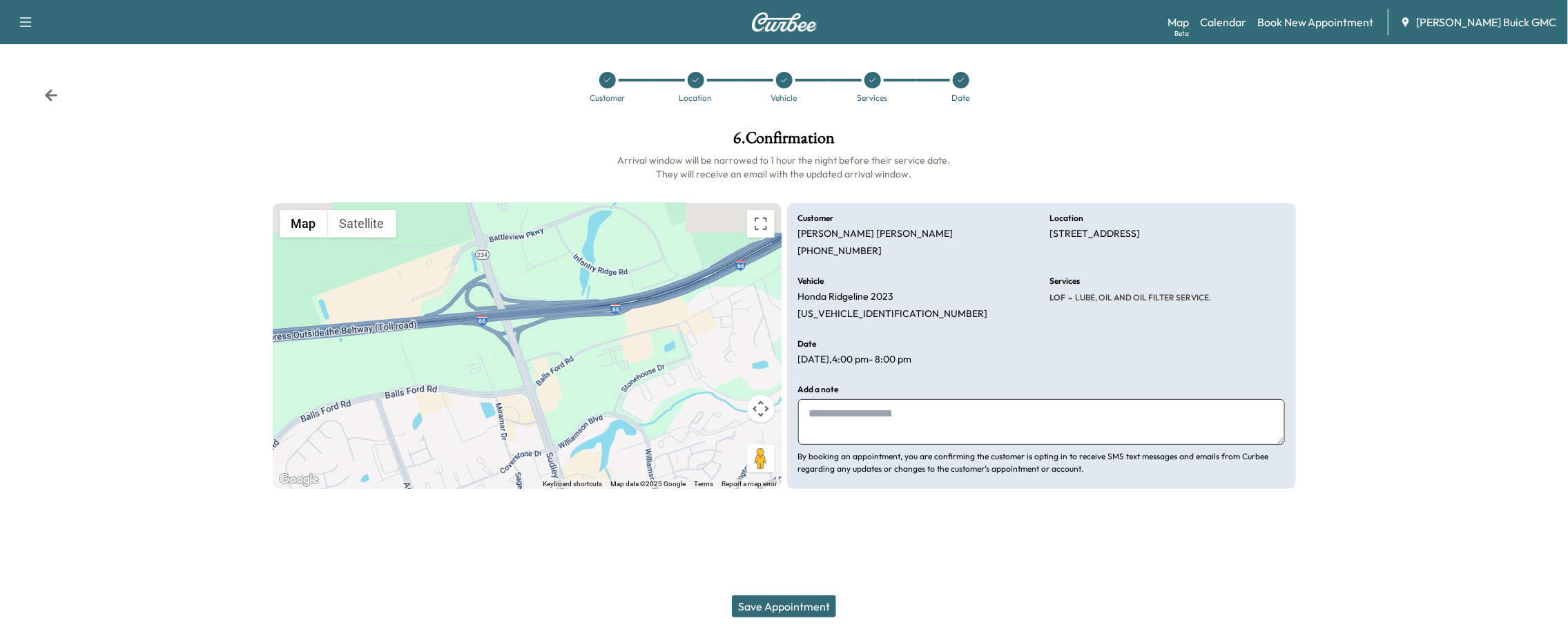 click on "Save Appointment" at bounding box center (784, 606) 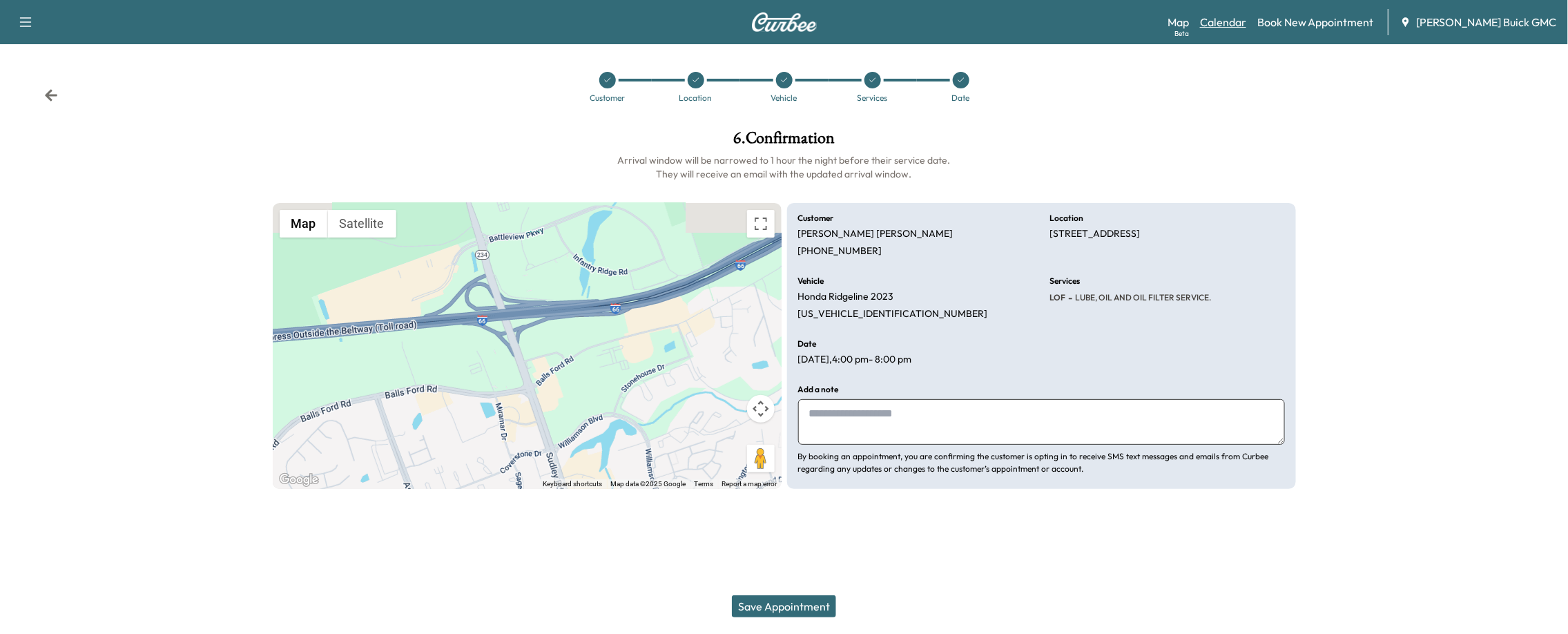 click on "Calendar" at bounding box center (1223, 22) 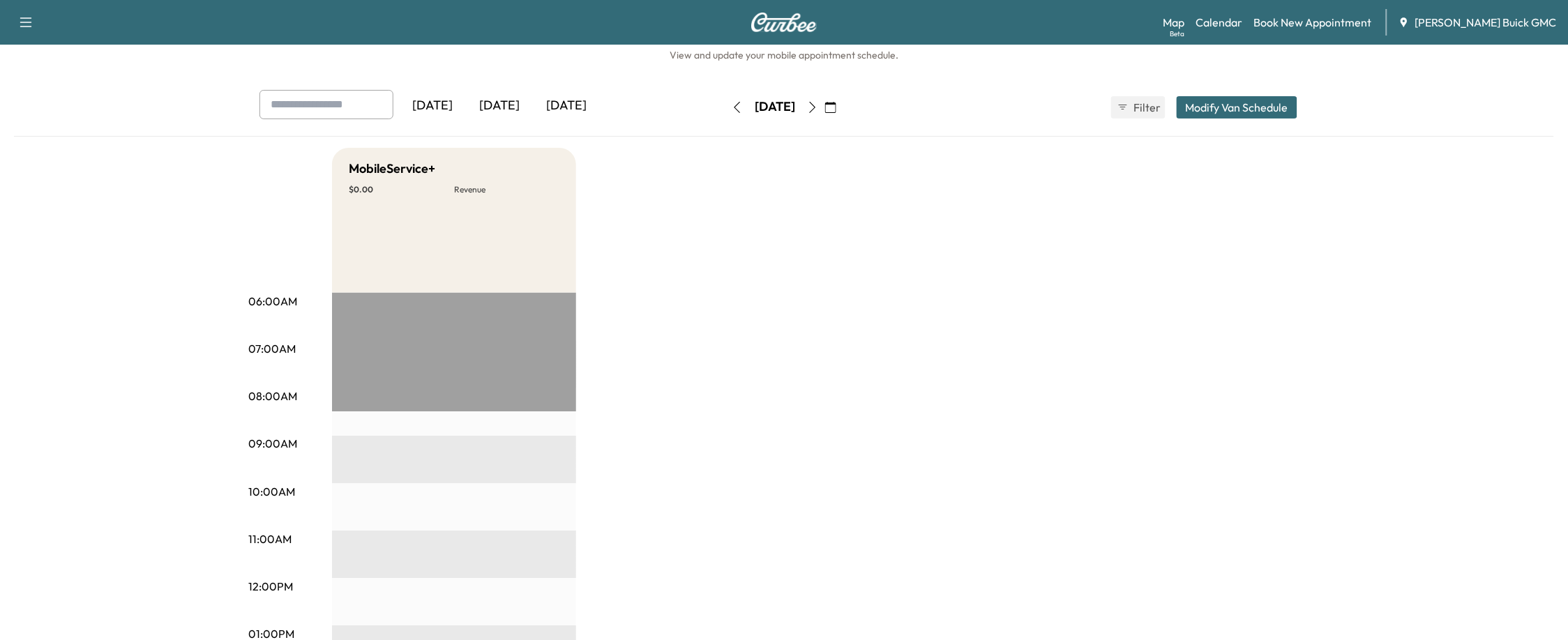 scroll, scrollTop: 0, scrollLeft: 0, axis: both 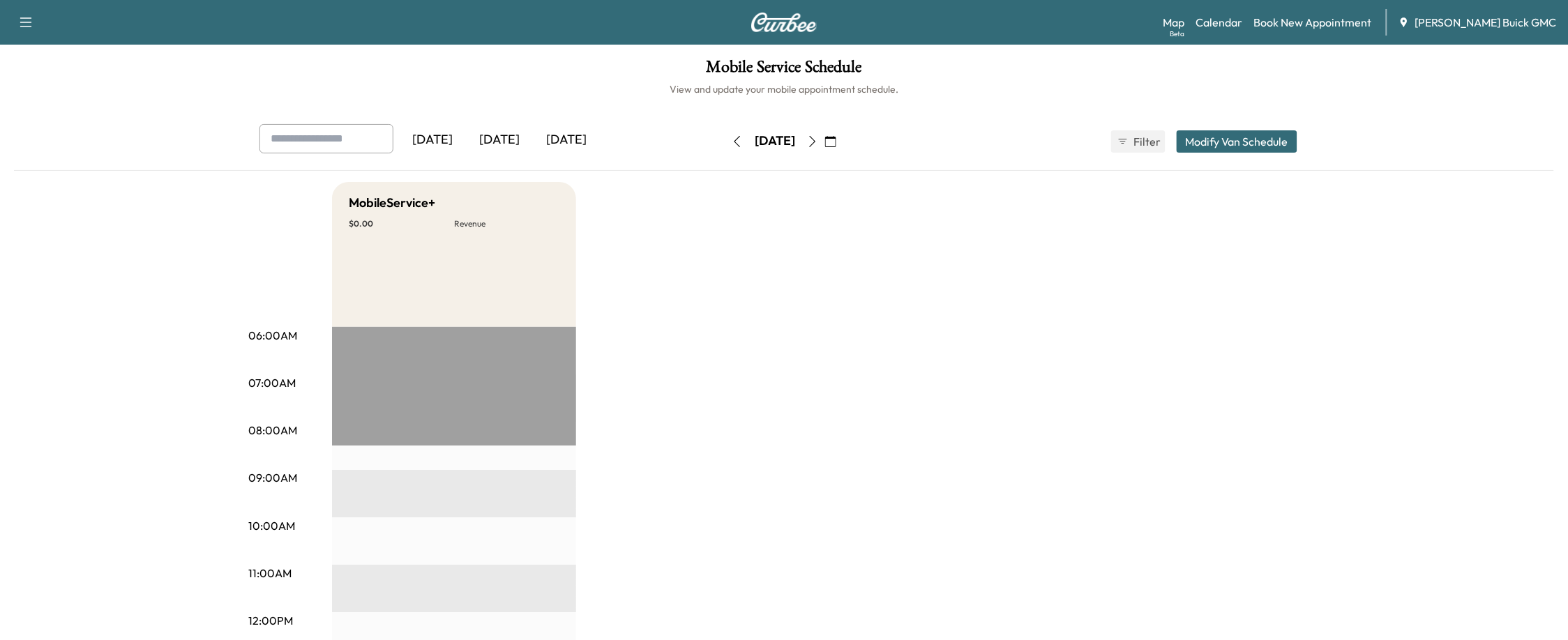 click 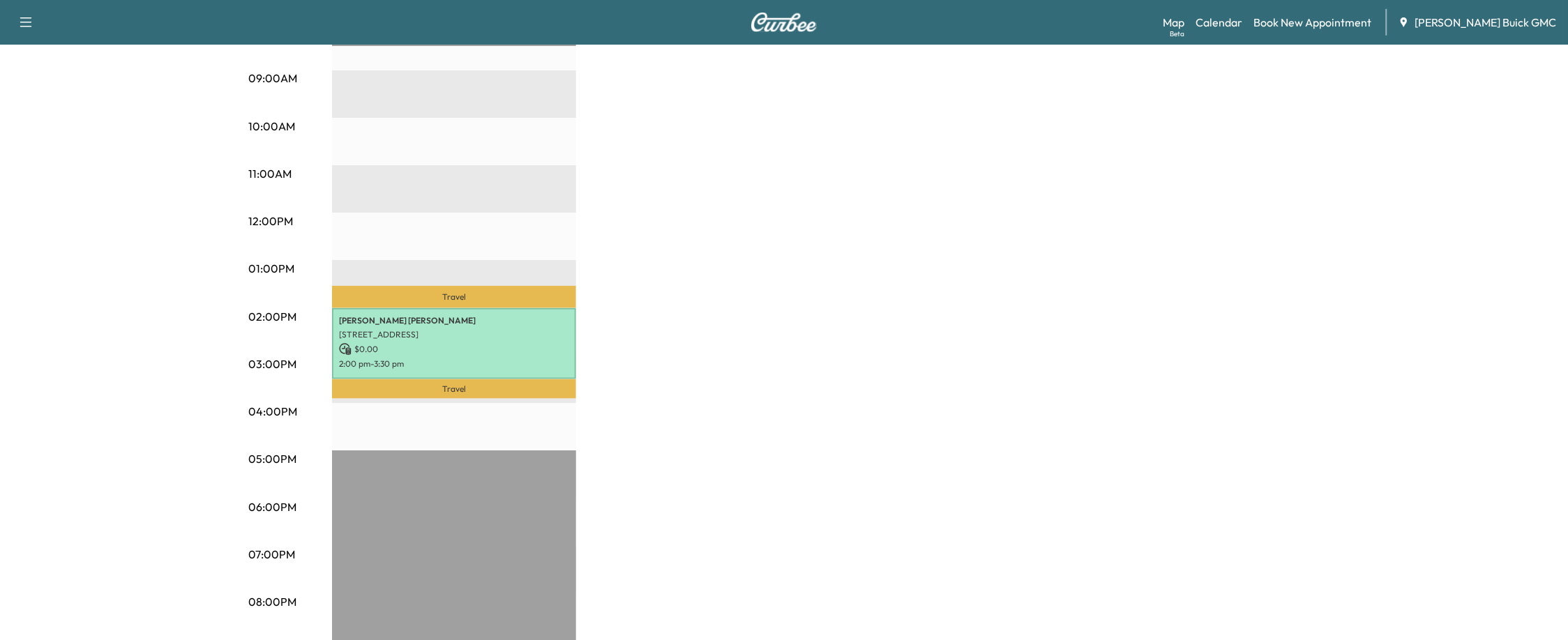 scroll, scrollTop: 0, scrollLeft: 0, axis: both 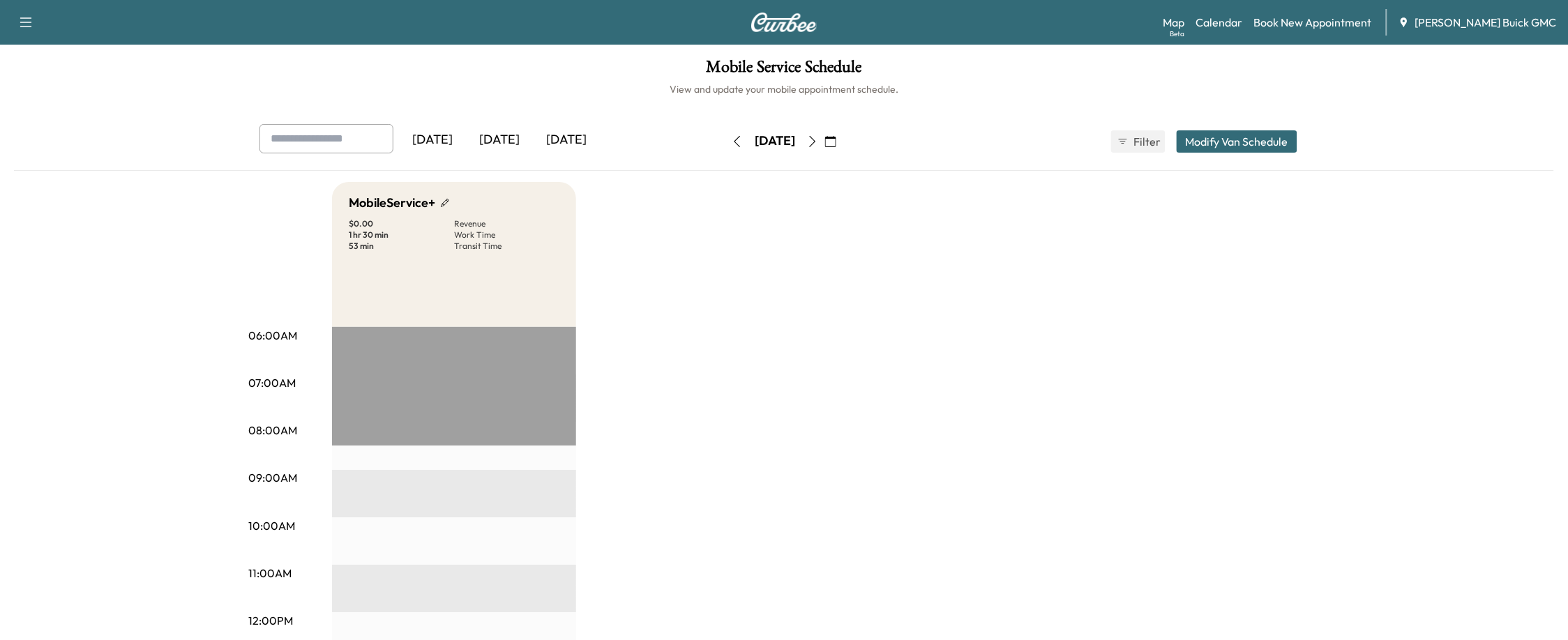 click 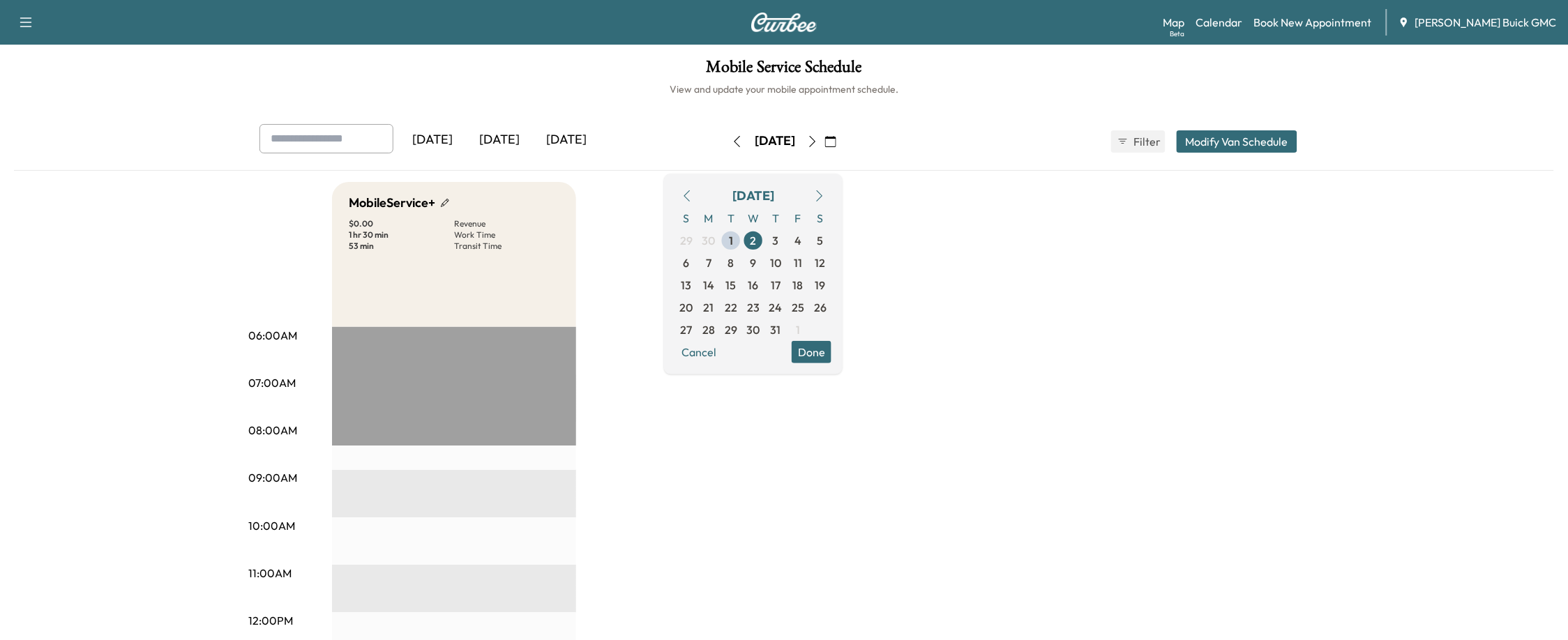 click on "Done" at bounding box center [811, 352] 